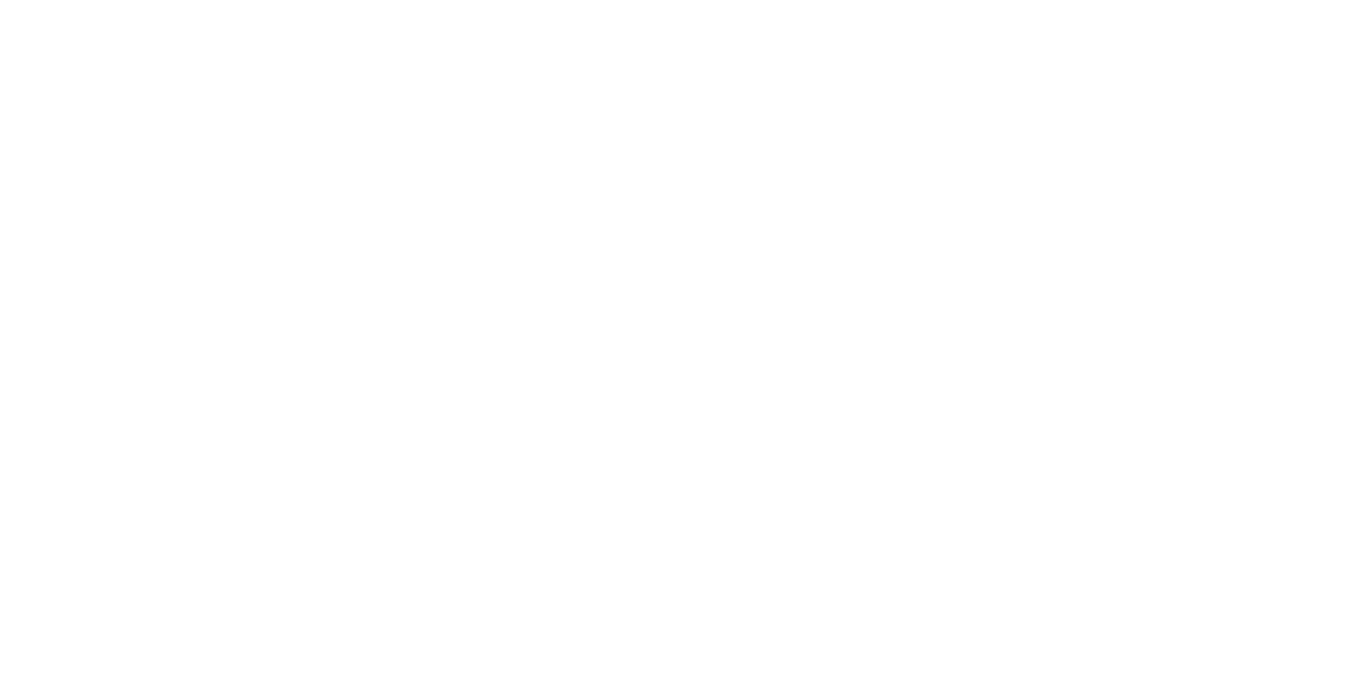 scroll, scrollTop: 0, scrollLeft: 0, axis: both 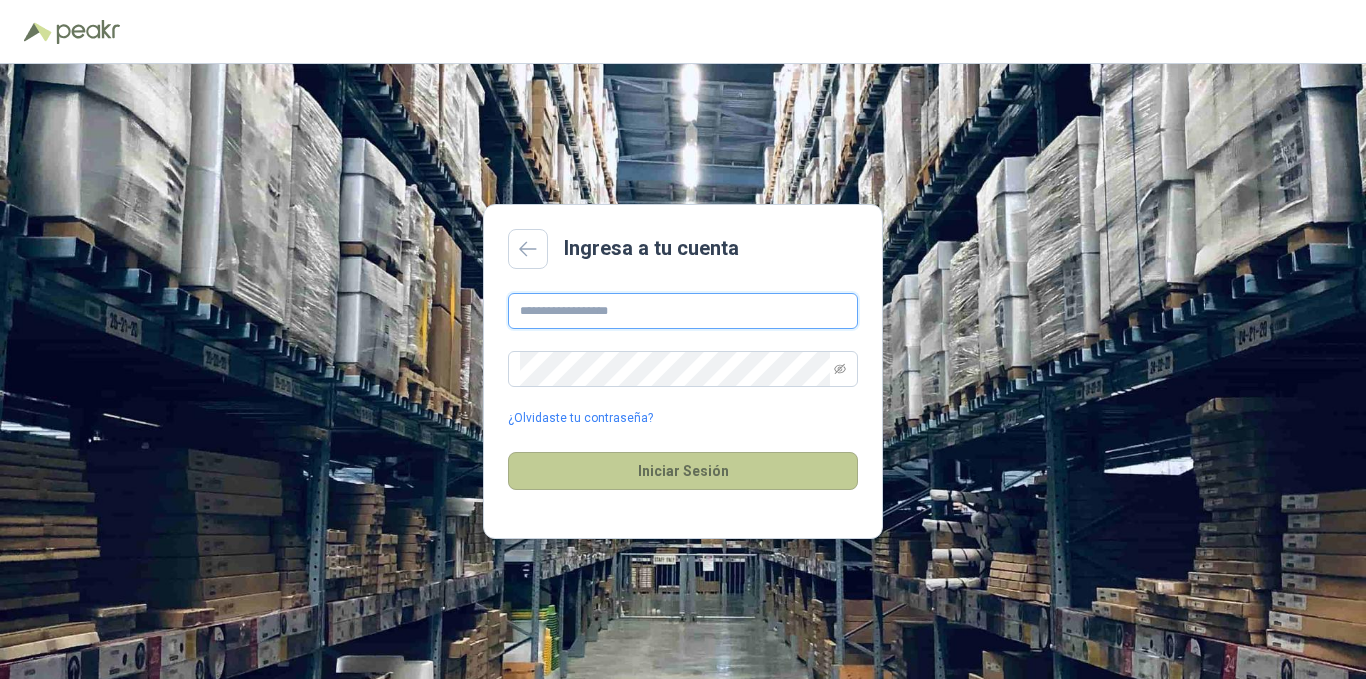 type on "**********" 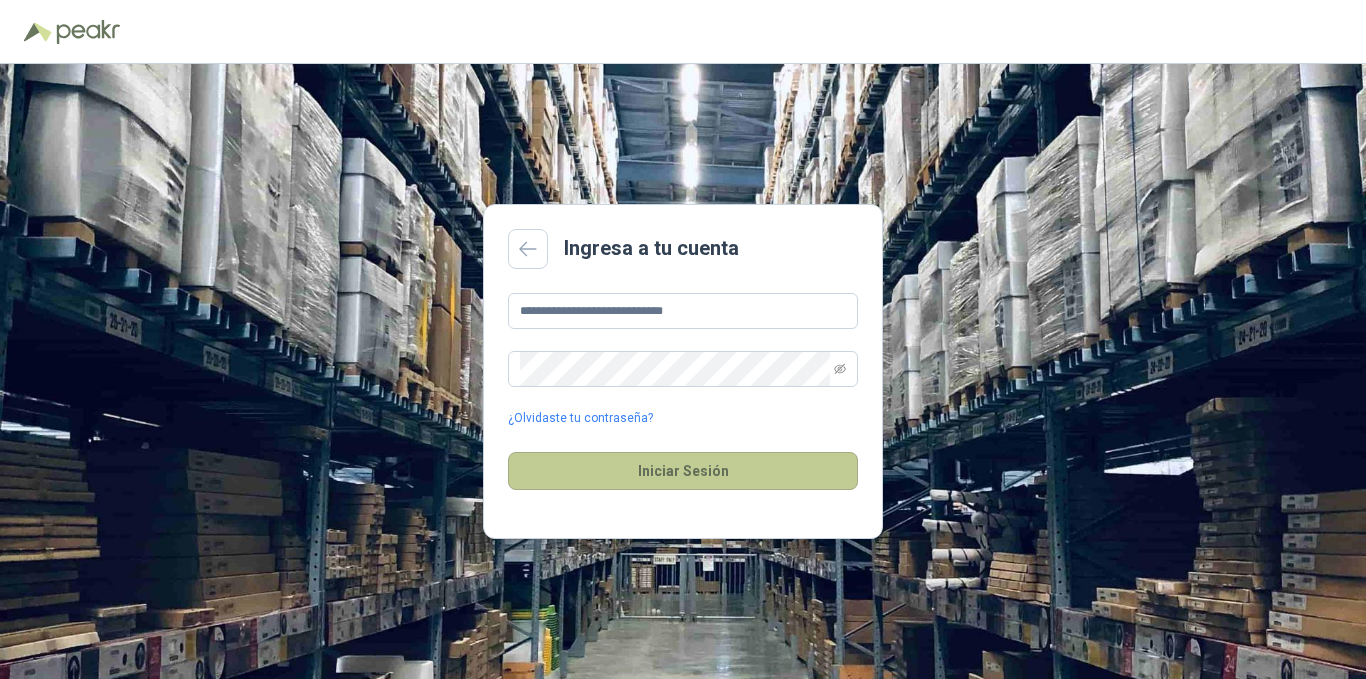 click on "Iniciar Sesión" at bounding box center [683, 471] 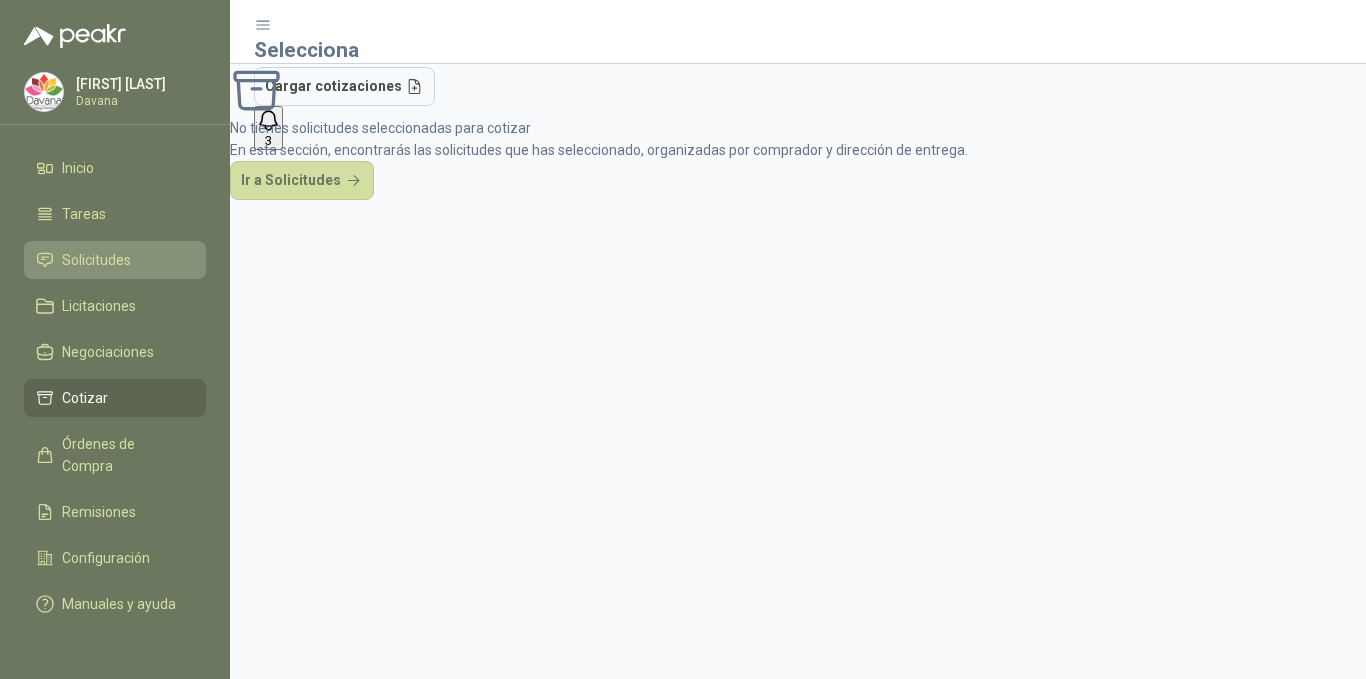 click on "Solicitudes" at bounding box center (96, 260) 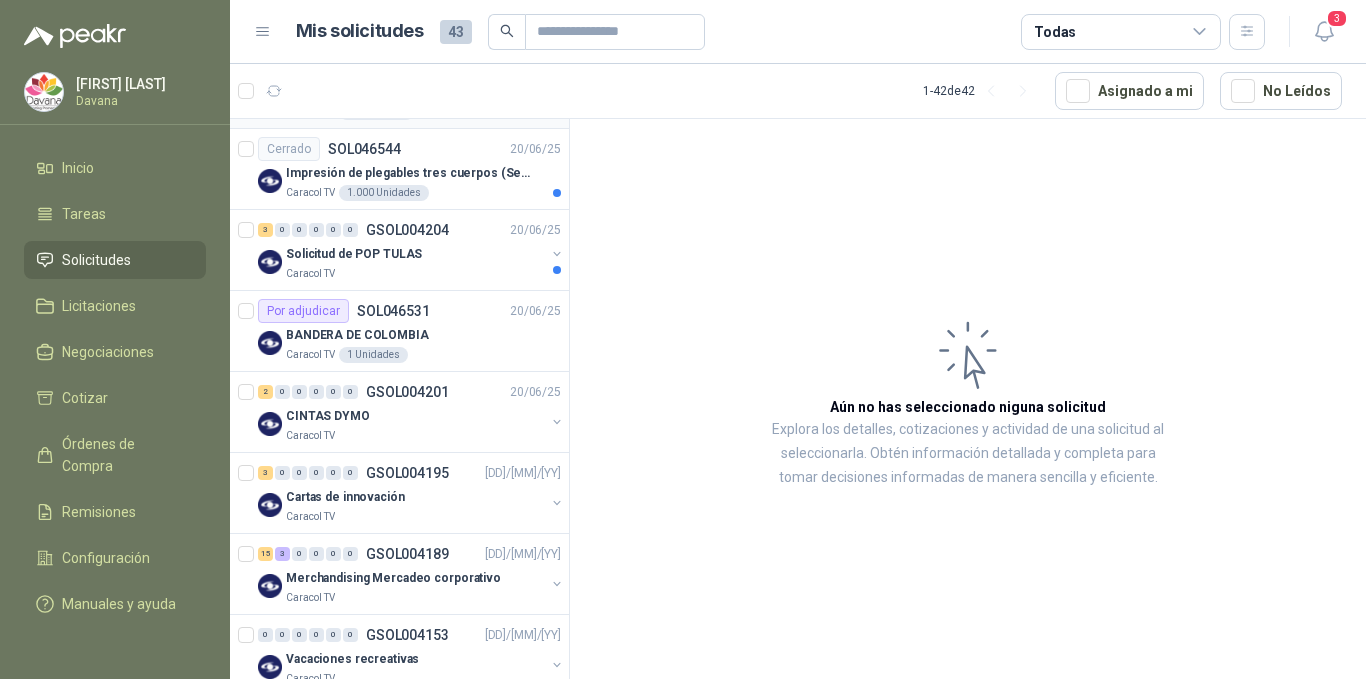 scroll, scrollTop: 300, scrollLeft: 0, axis: vertical 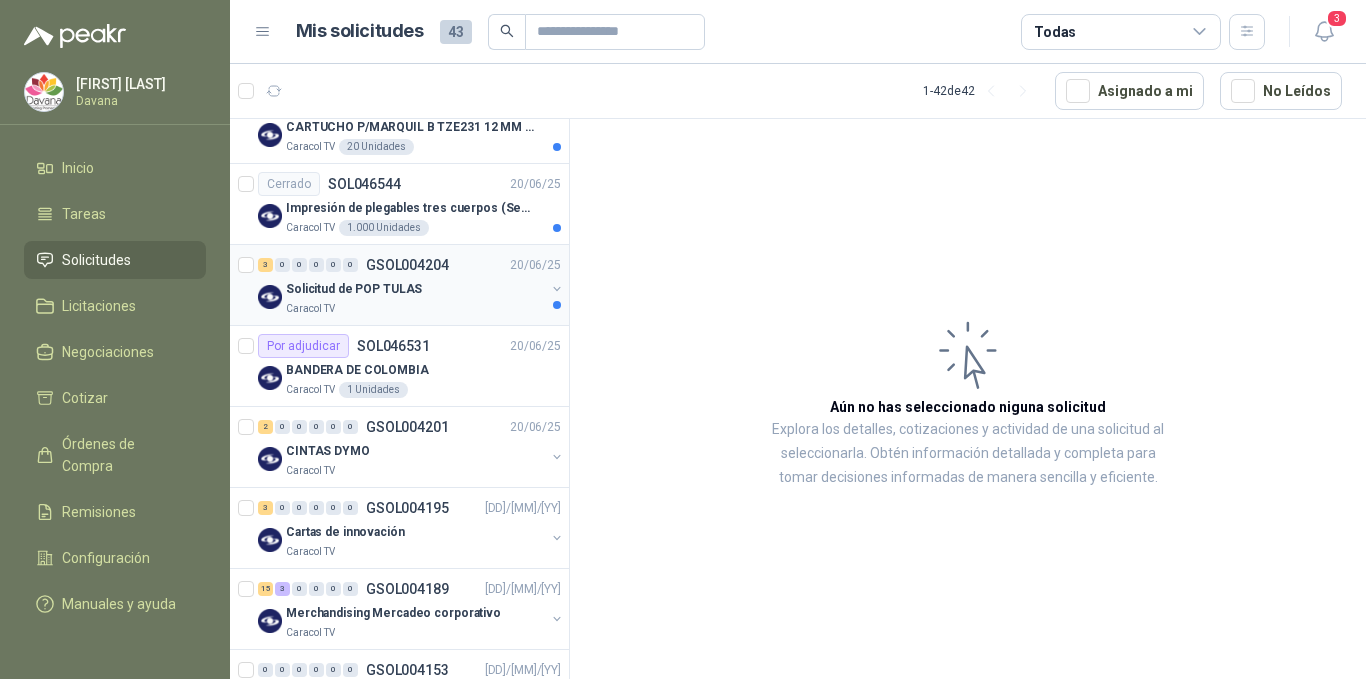 click on "Solicitud de POP TULAS" at bounding box center (354, 289) 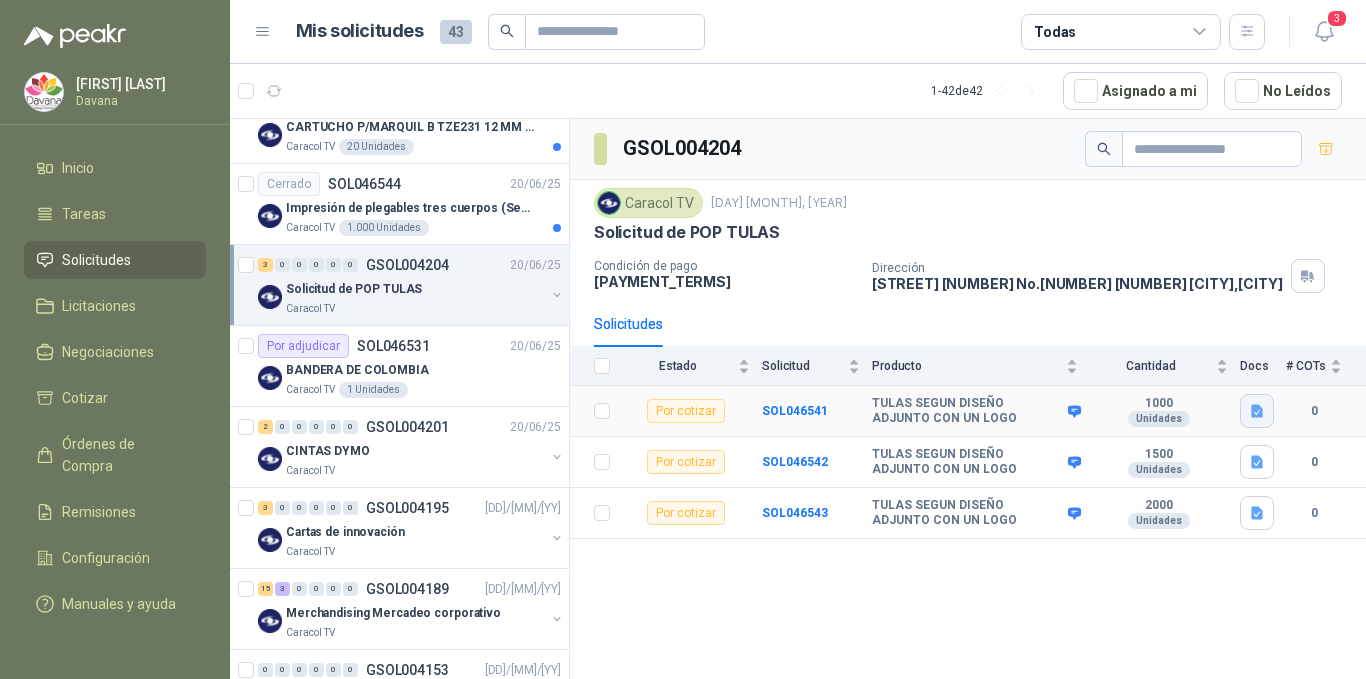 click at bounding box center (1257, 411) 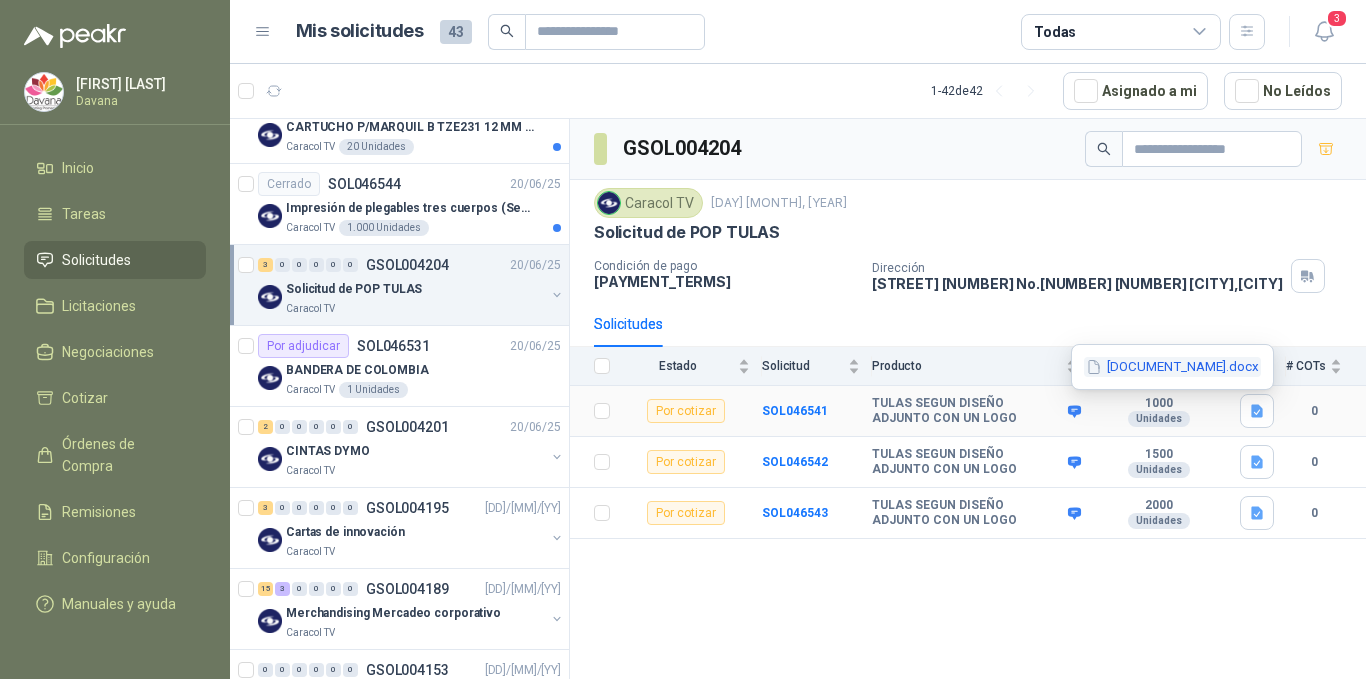 click on "[DOCUMENT_NAME].docx" at bounding box center [1172, 367] 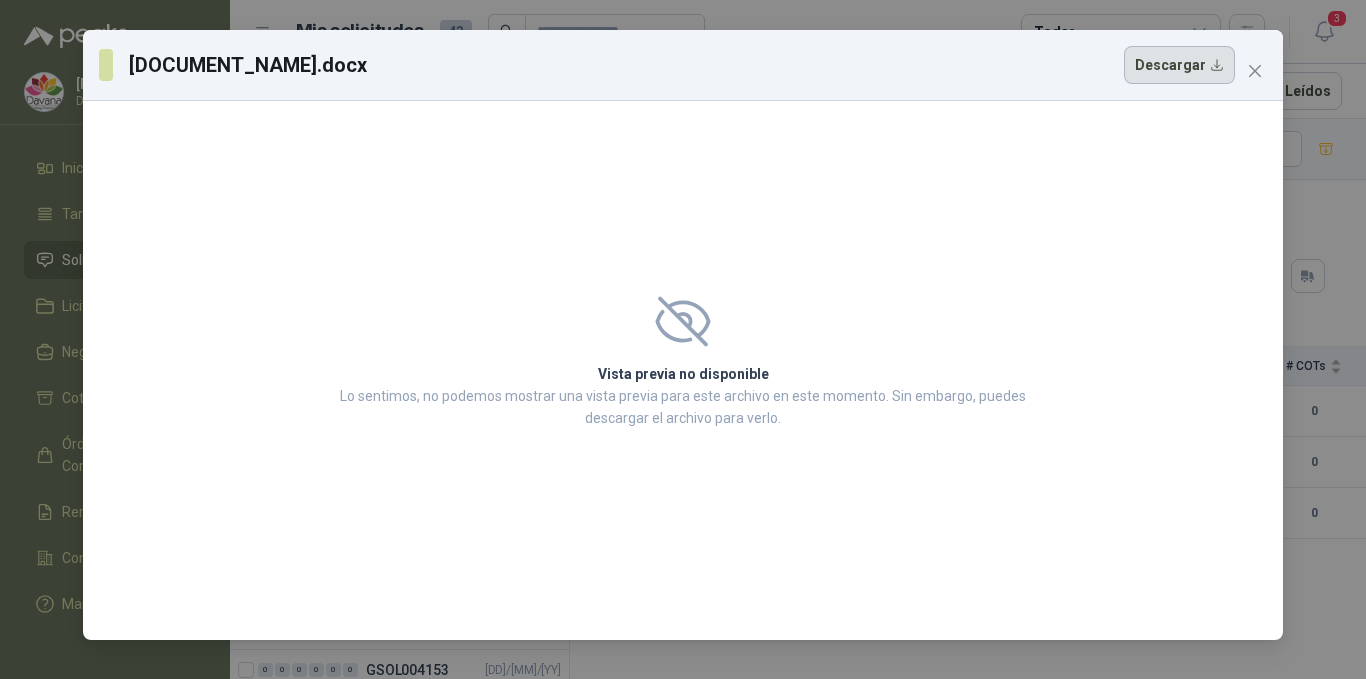 click on "Descargar" at bounding box center (1179, 65) 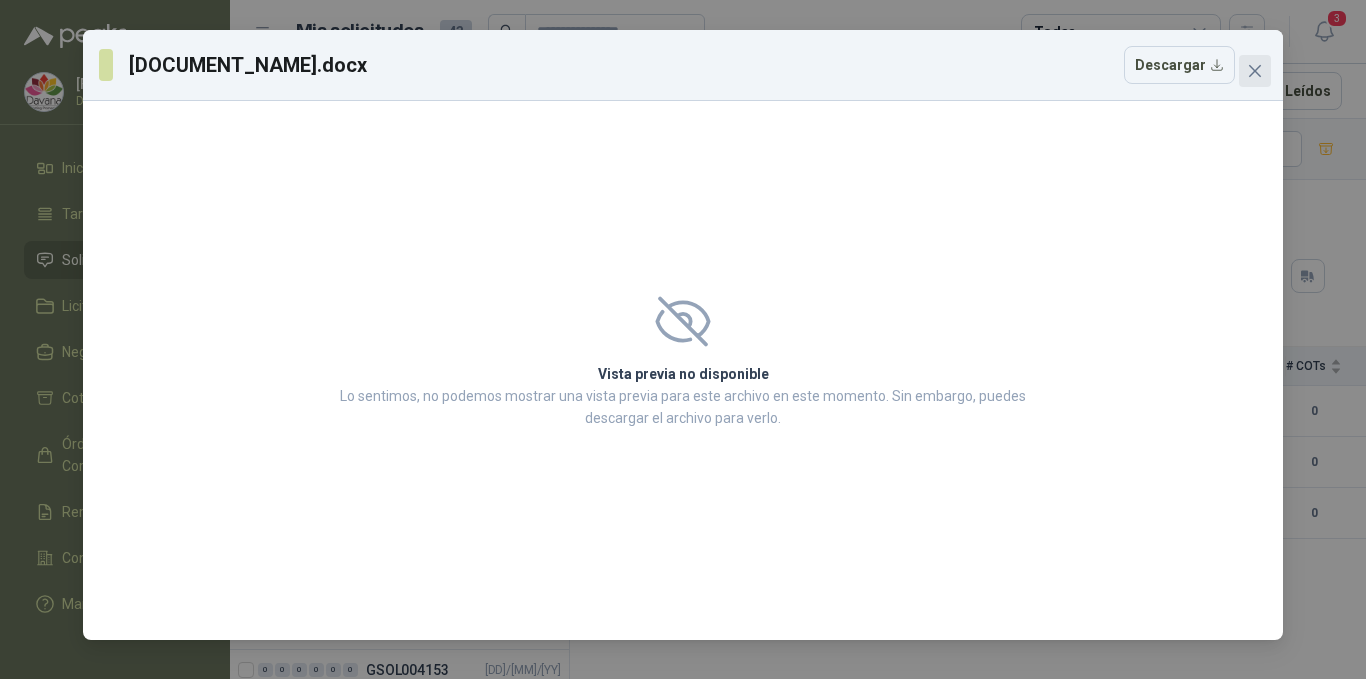 click at bounding box center [1255, 71] 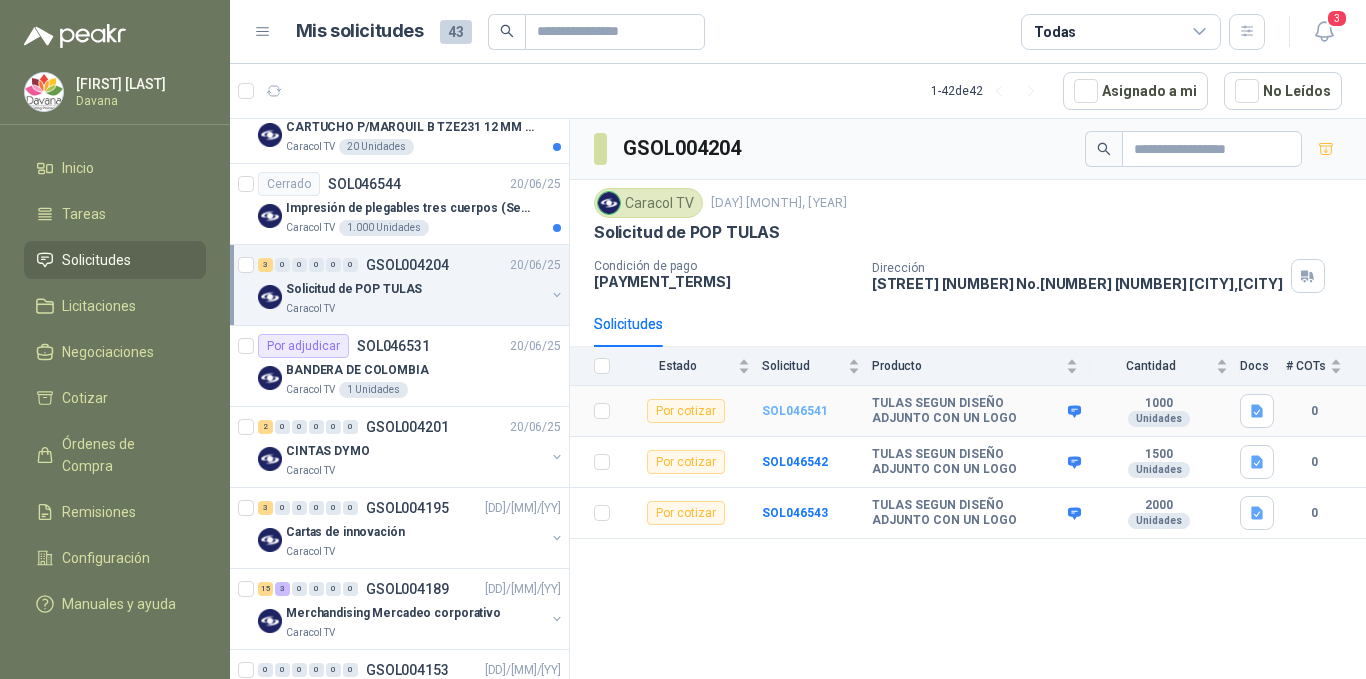 click on "SOL046541" at bounding box center (795, 411) 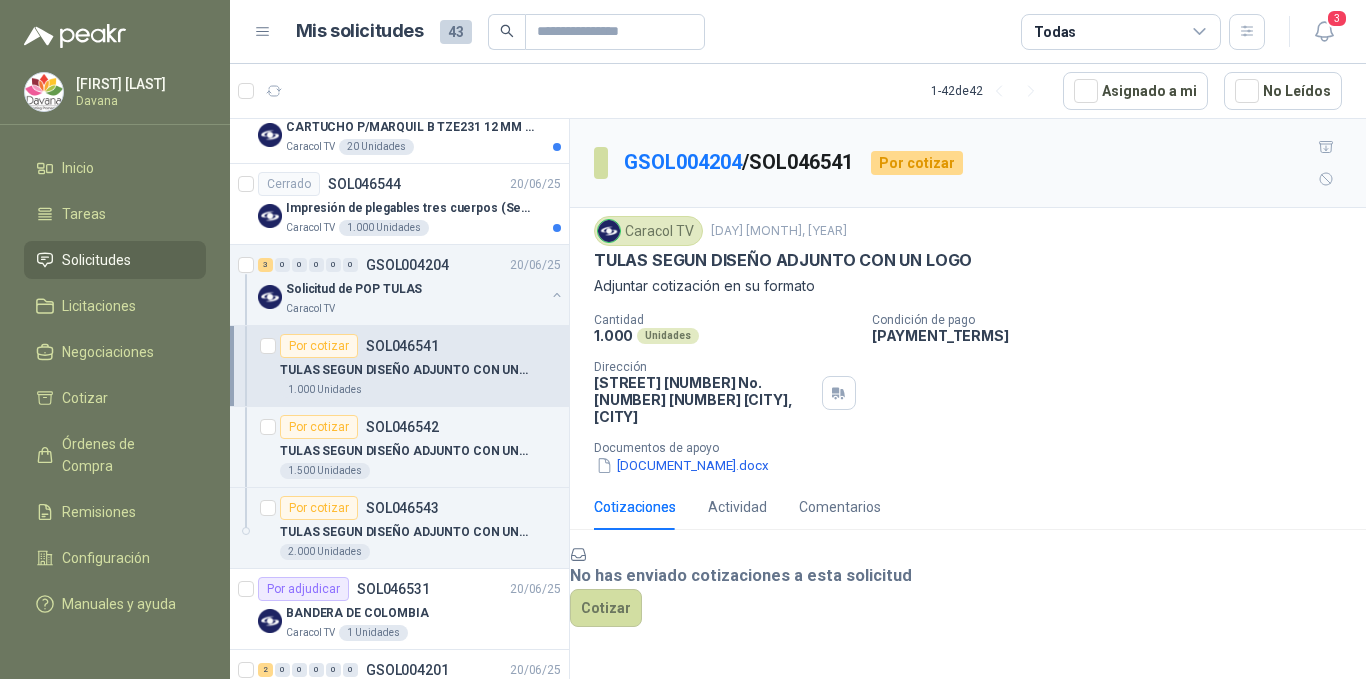 scroll, scrollTop: 66, scrollLeft: 0, axis: vertical 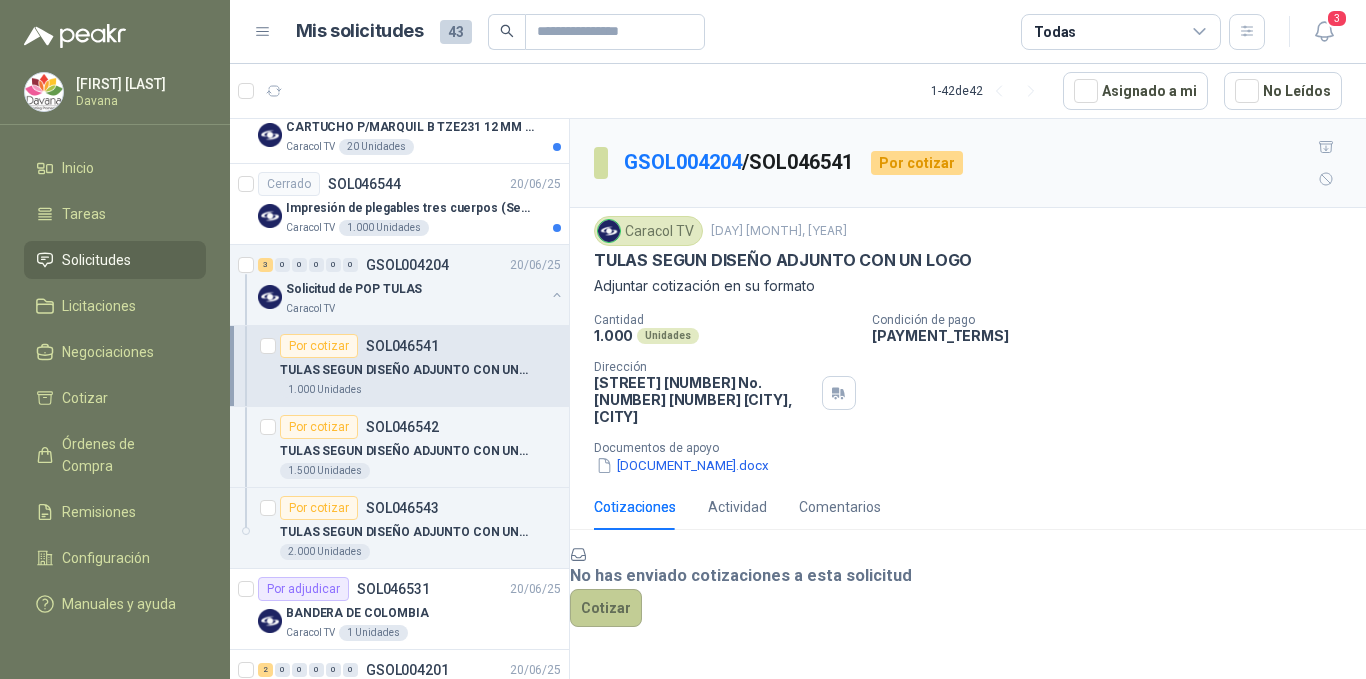 click on "Cotizar" at bounding box center (606, 608) 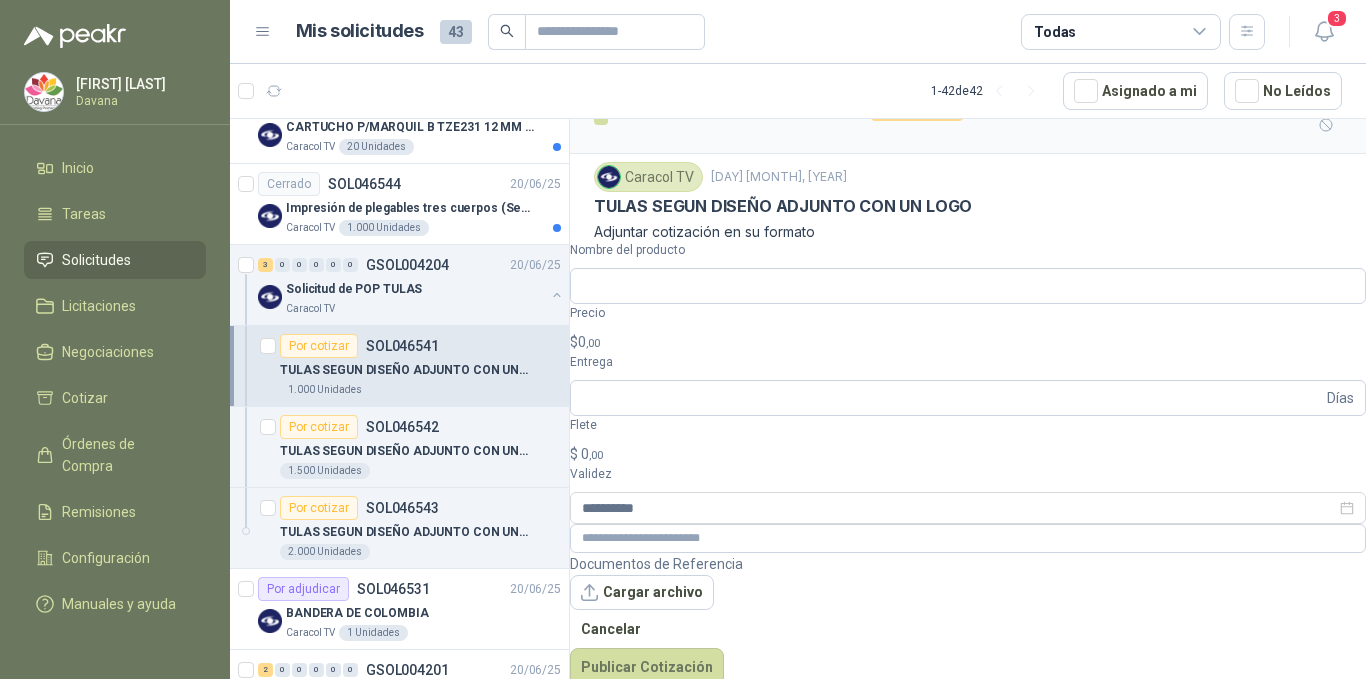 scroll, scrollTop: 53, scrollLeft: 0, axis: vertical 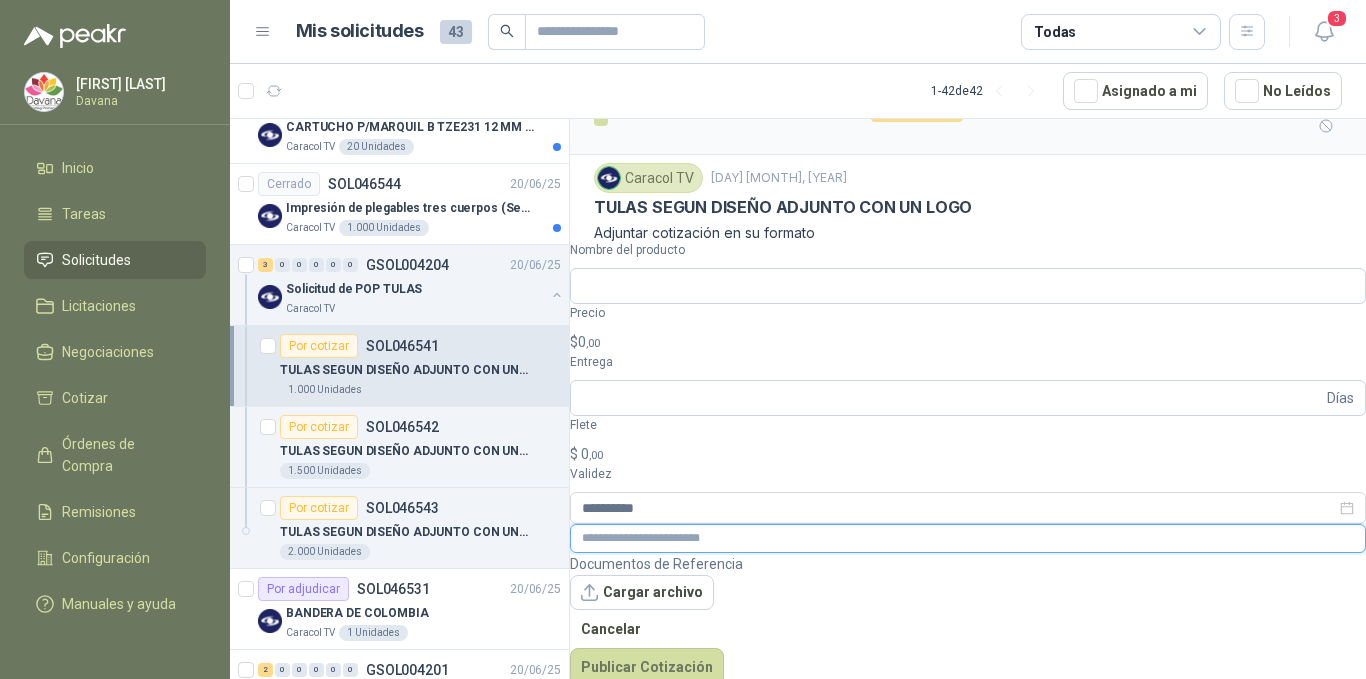 click at bounding box center (968, 538) 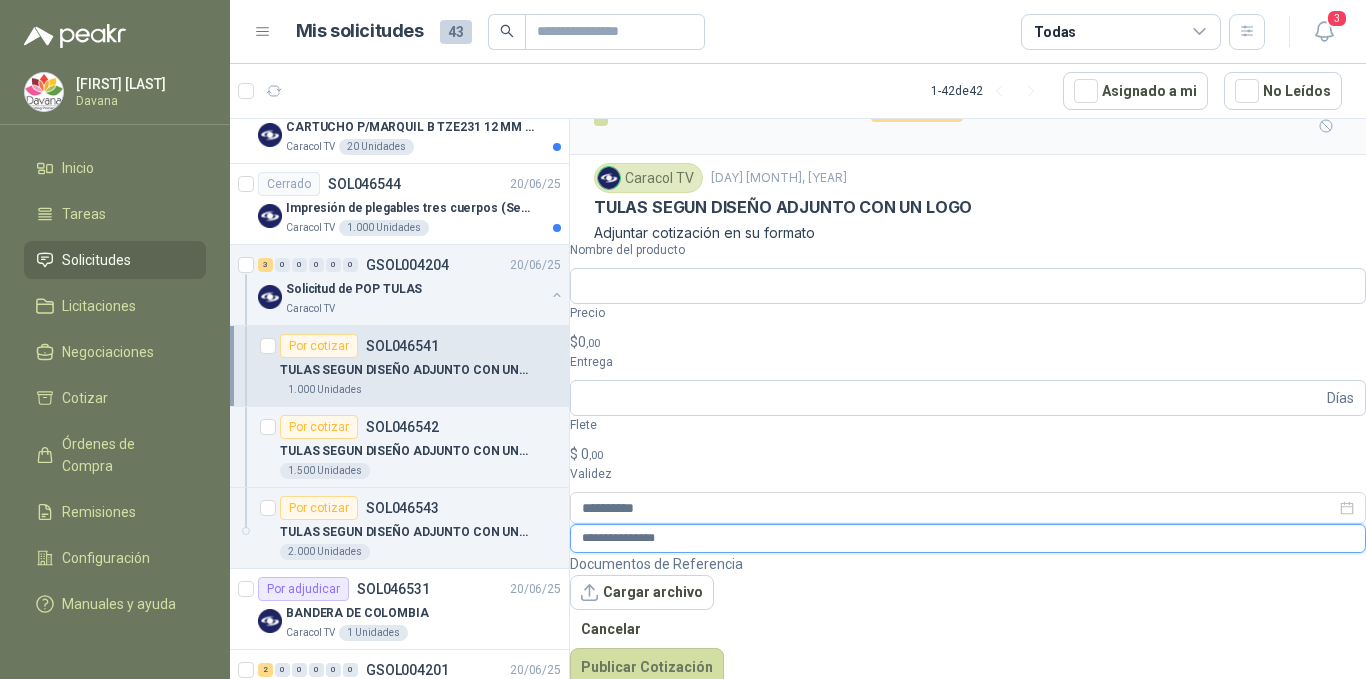 scroll, scrollTop: 66, scrollLeft: 0, axis: vertical 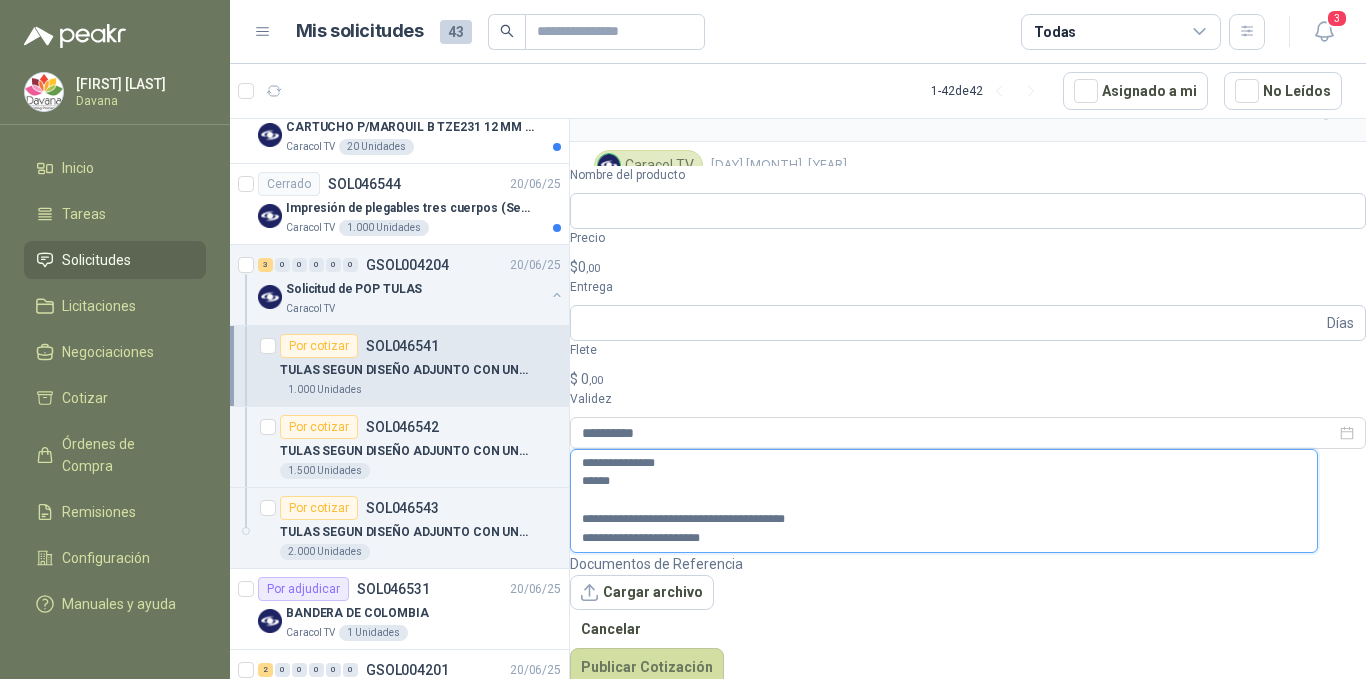 drag, startPoint x: 645, startPoint y: 513, endPoint x: 585, endPoint y: 513, distance: 60 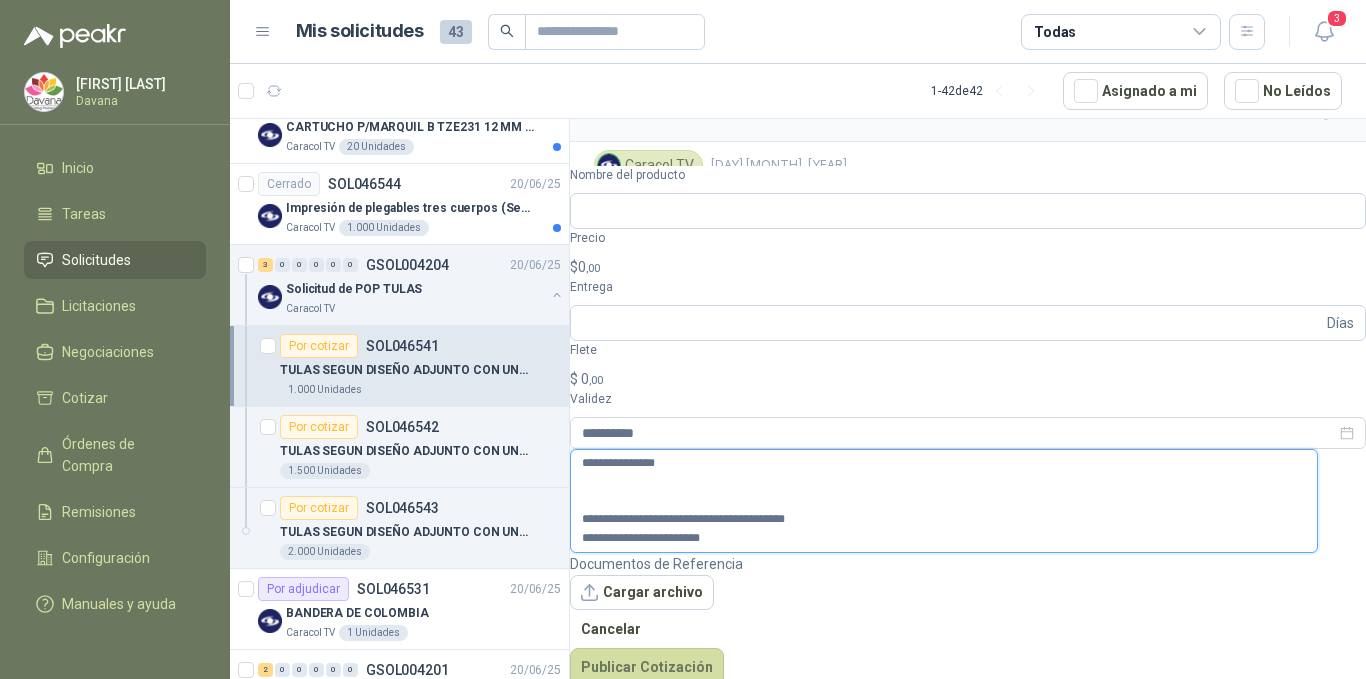 drag, startPoint x: 698, startPoint y: 491, endPoint x: 573, endPoint y: 475, distance: 126.01984 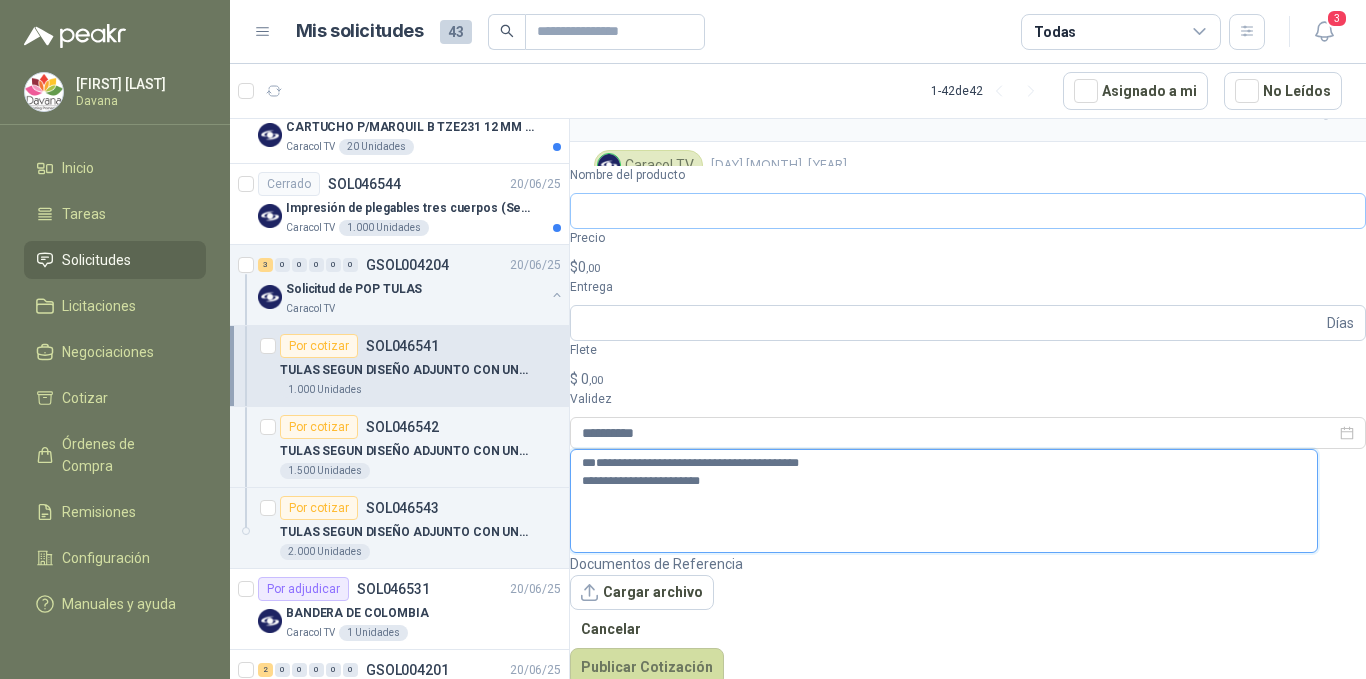 type on "**********" 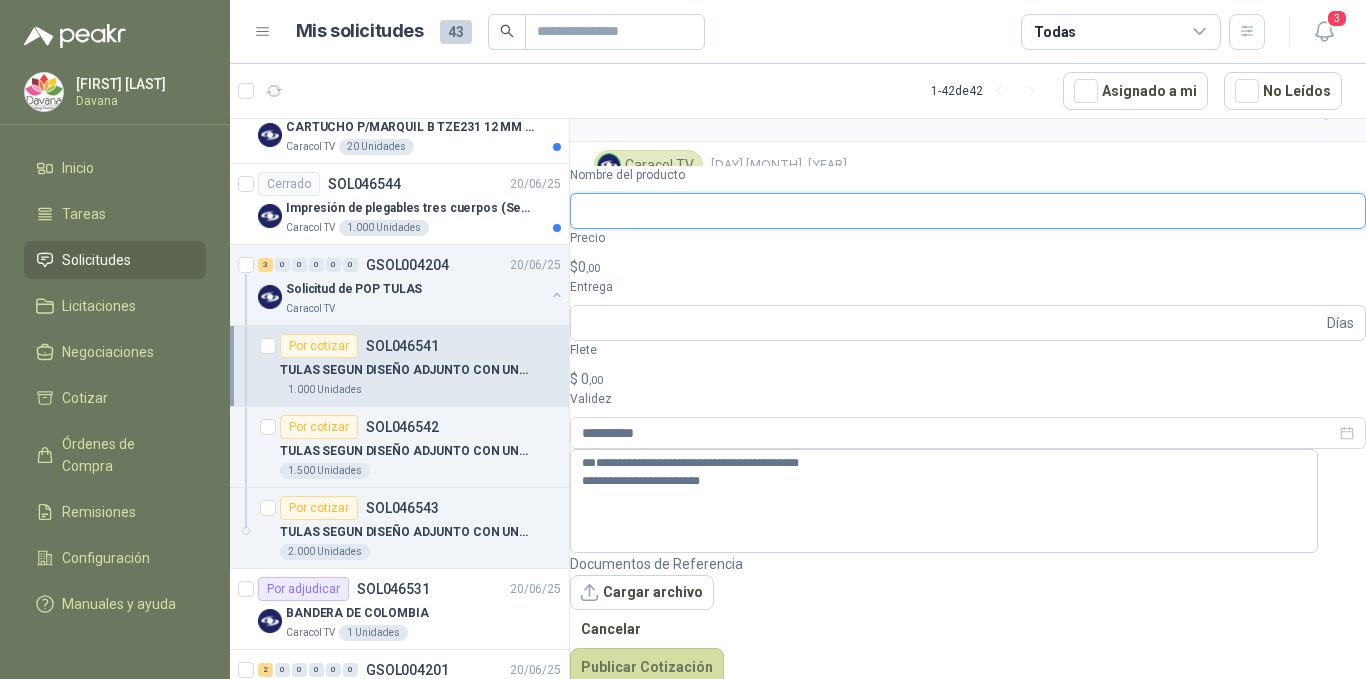 click on "Nombre del producto" at bounding box center (968, 211) 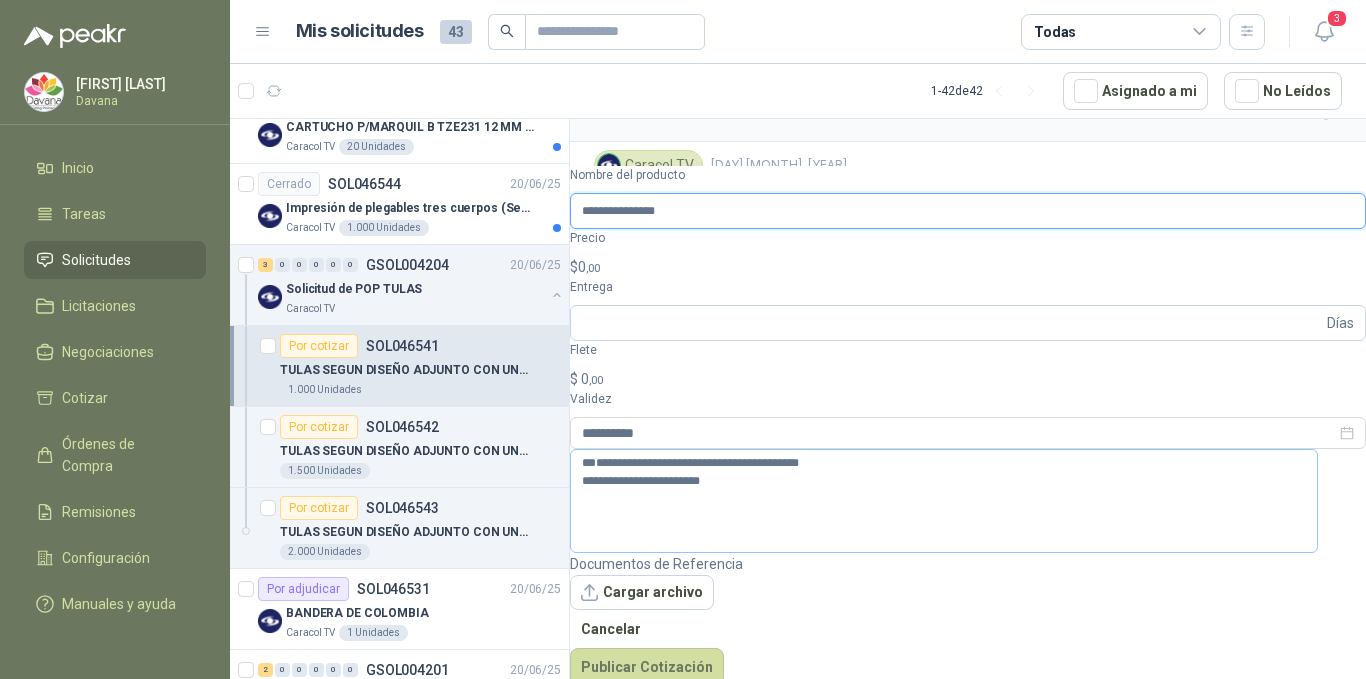 type on "**********" 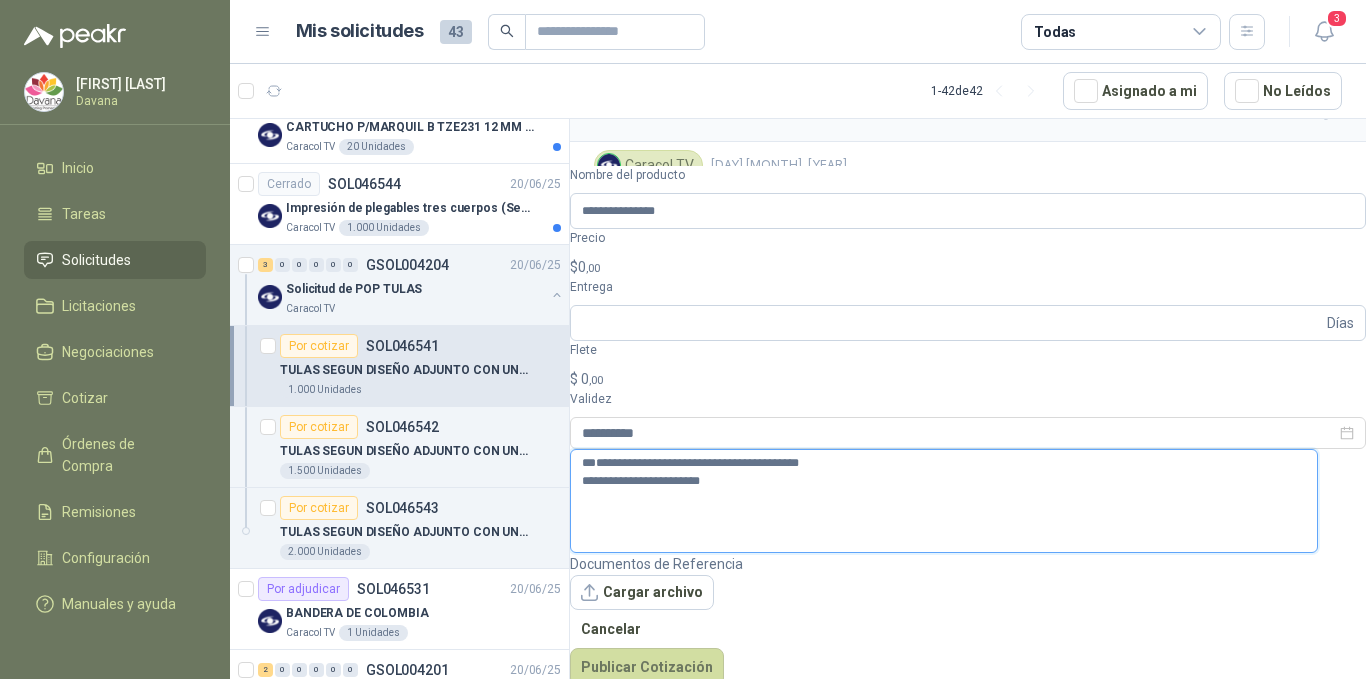 click on "**********" at bounding box center [944, 501] 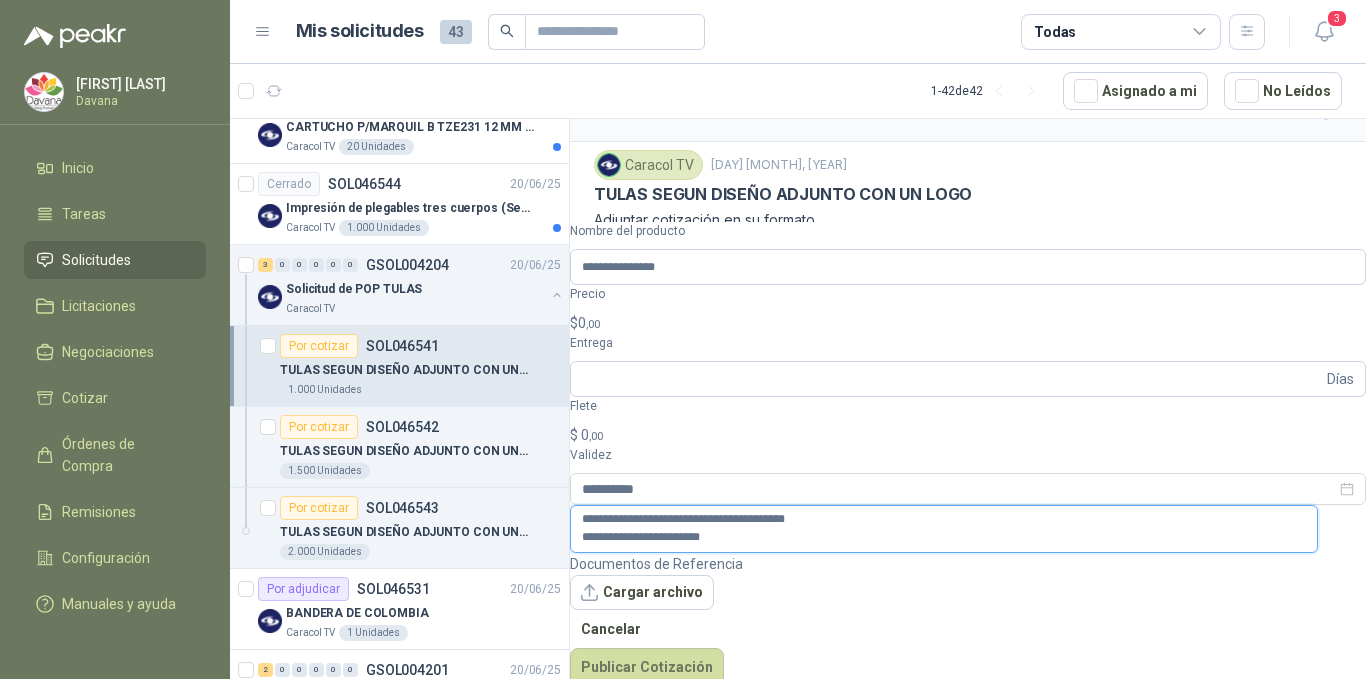 type on "**********" 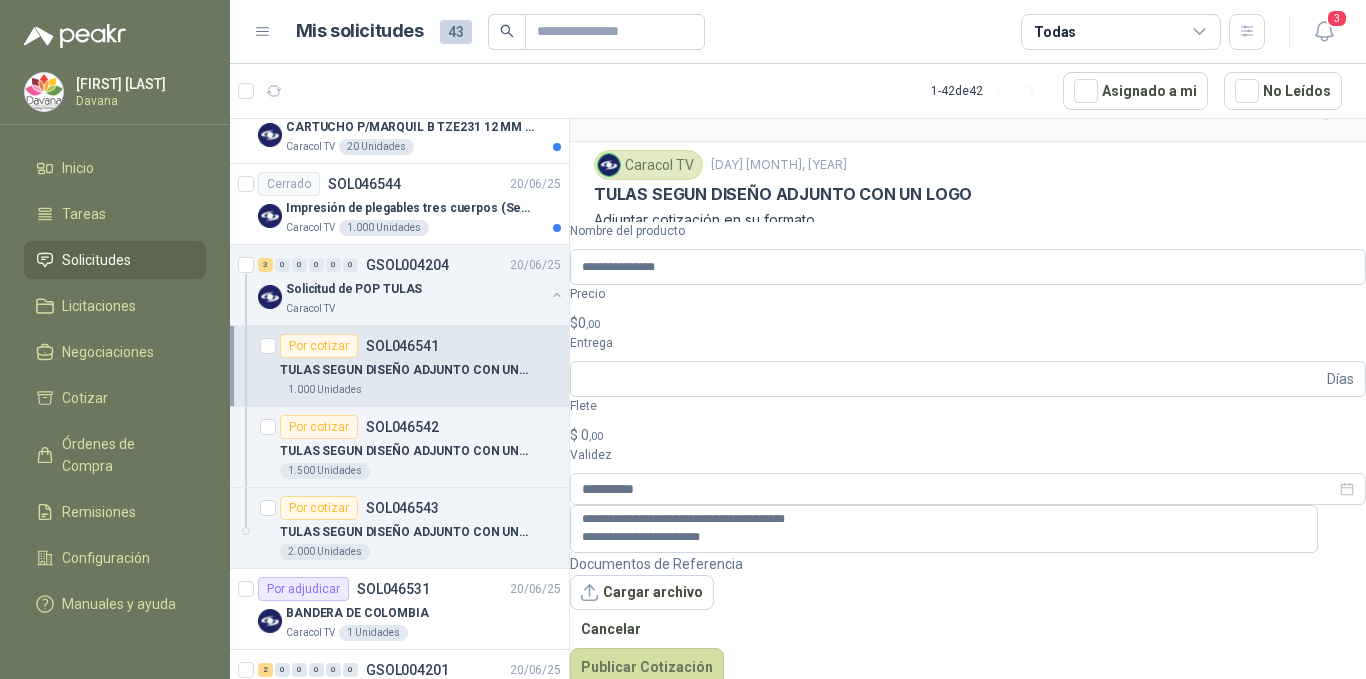 click on "$  0 ,00" at bounding box center (968, 323) 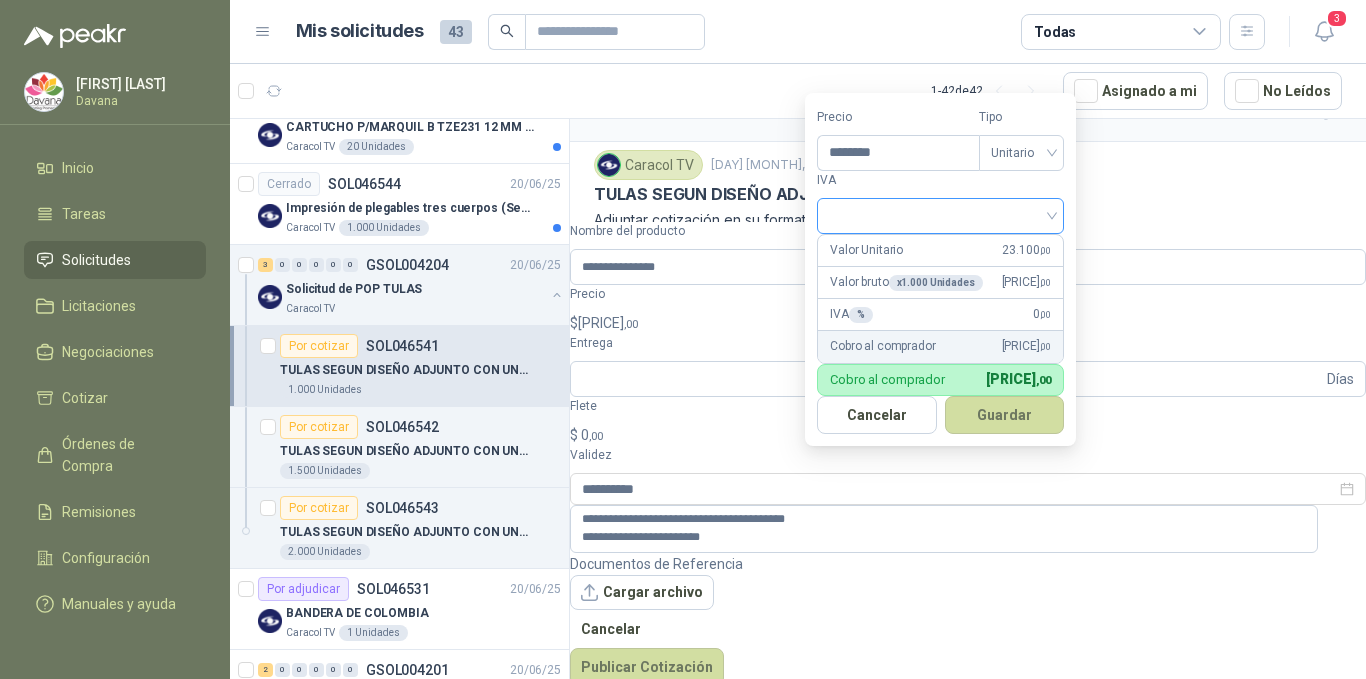 type on "********" 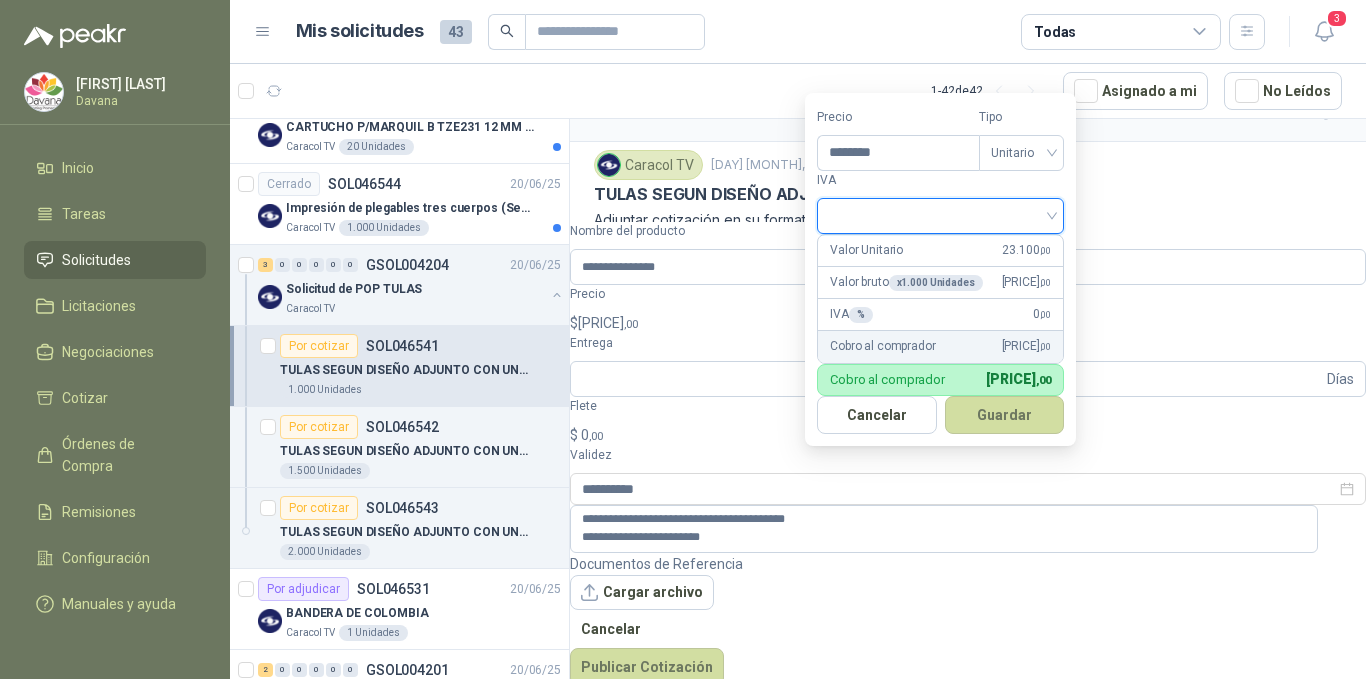 click at bounding box center (940, 214) 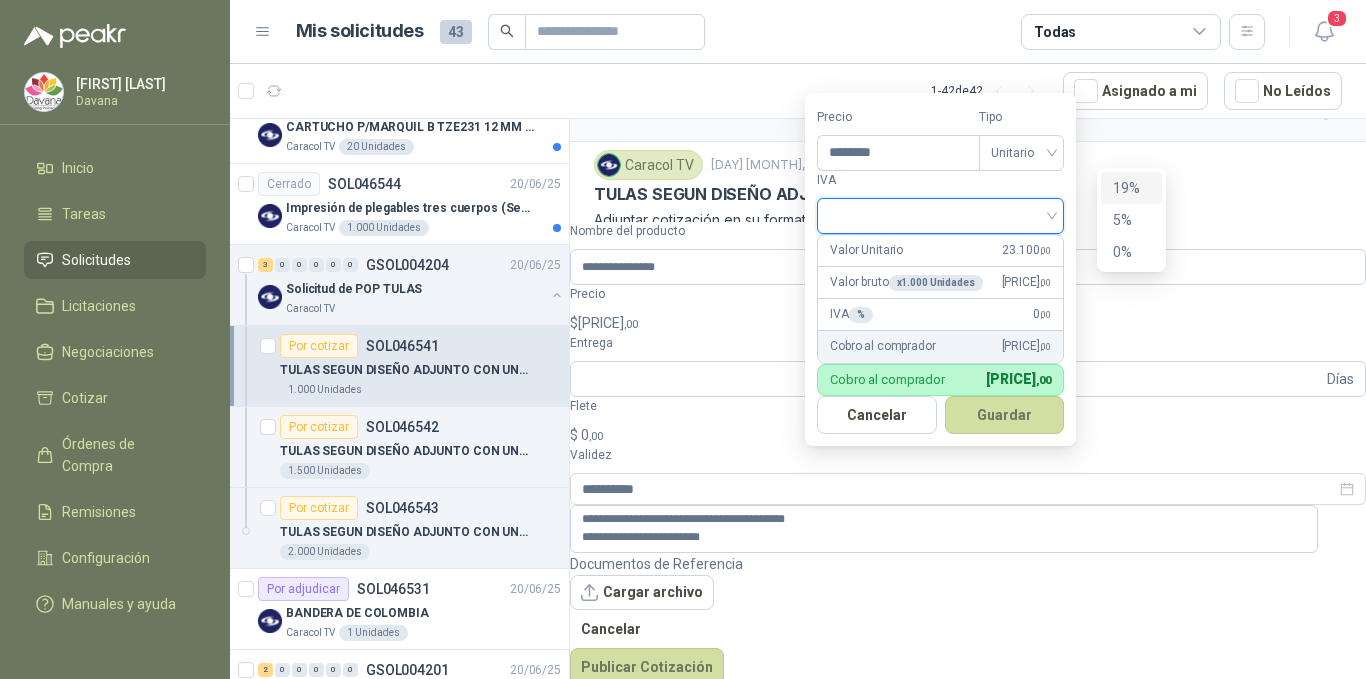 click on "19%" at bounding box center [1131, 188] 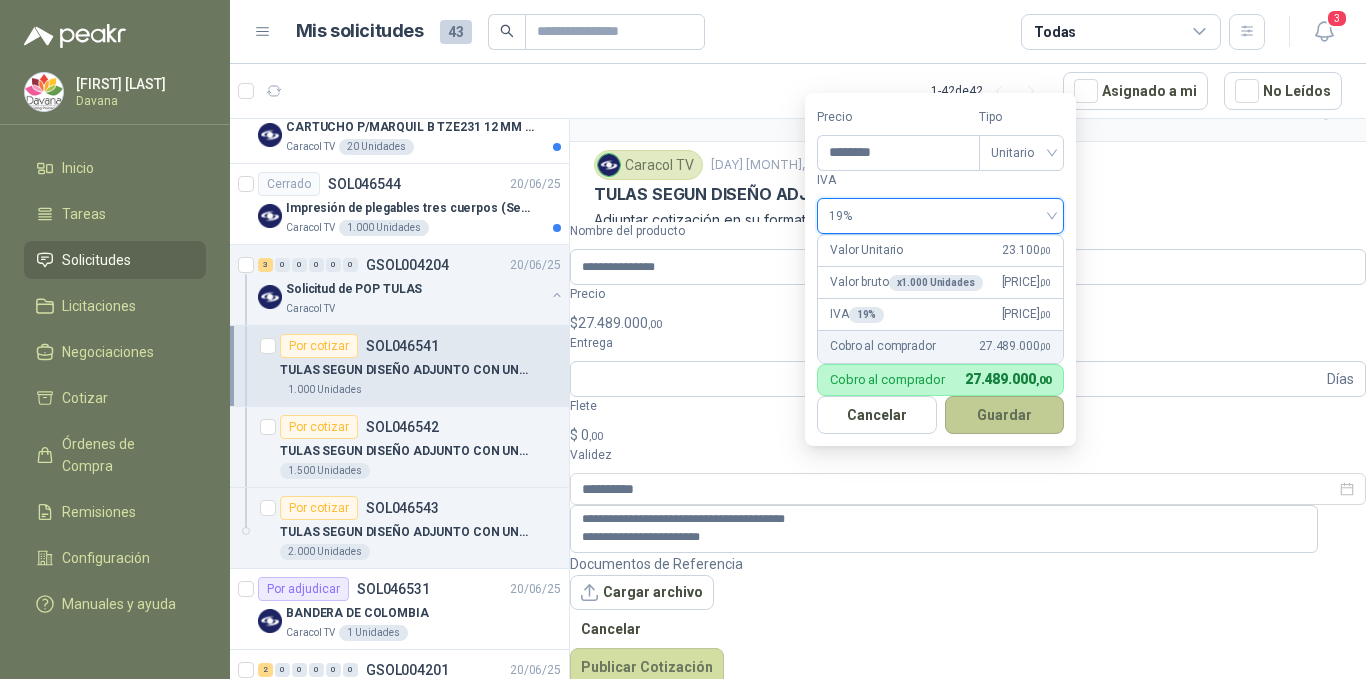 click on "Guardar" at bounding box center (1005, 415) 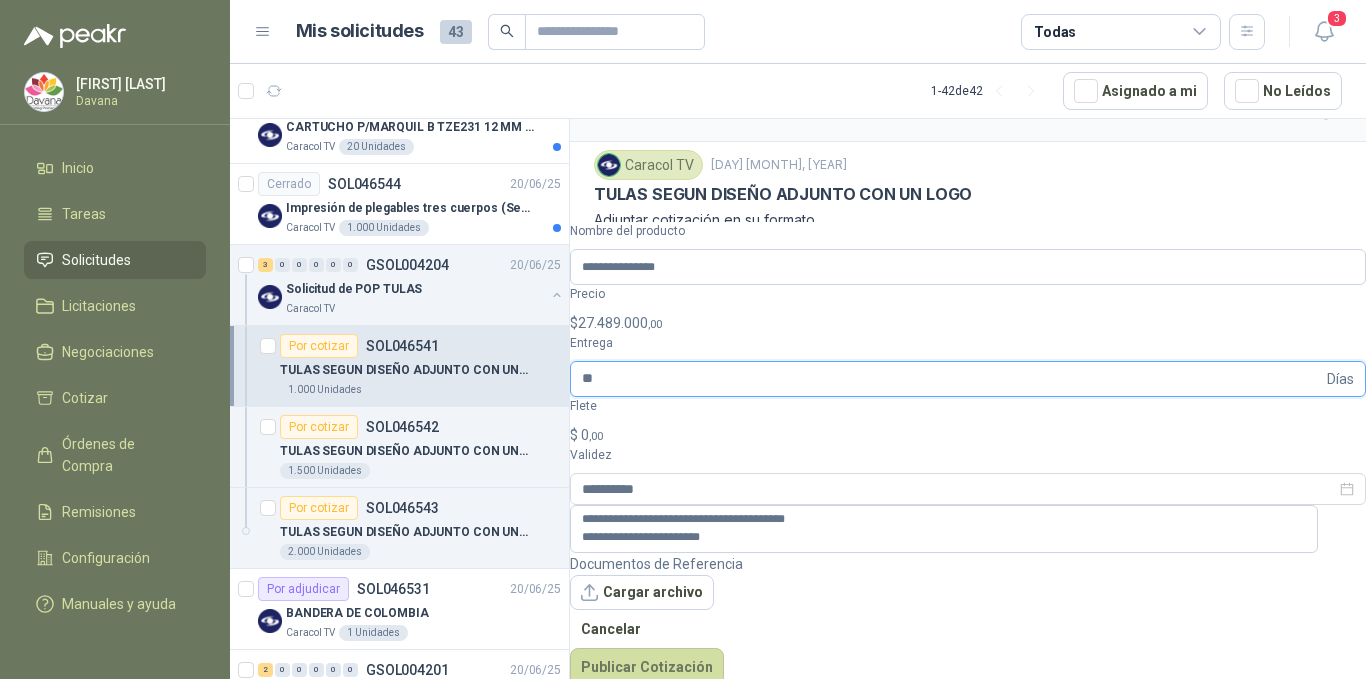 type on "**" 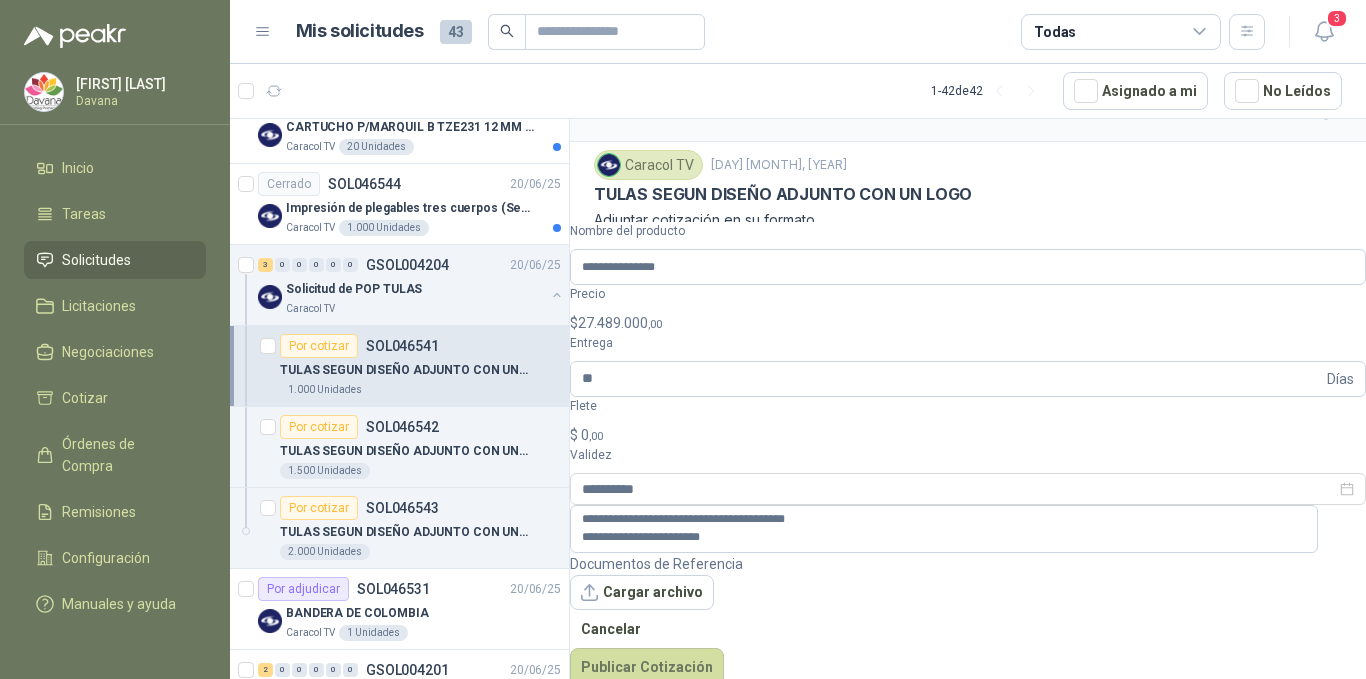 click on "**********" at bounding box center [968, 454] 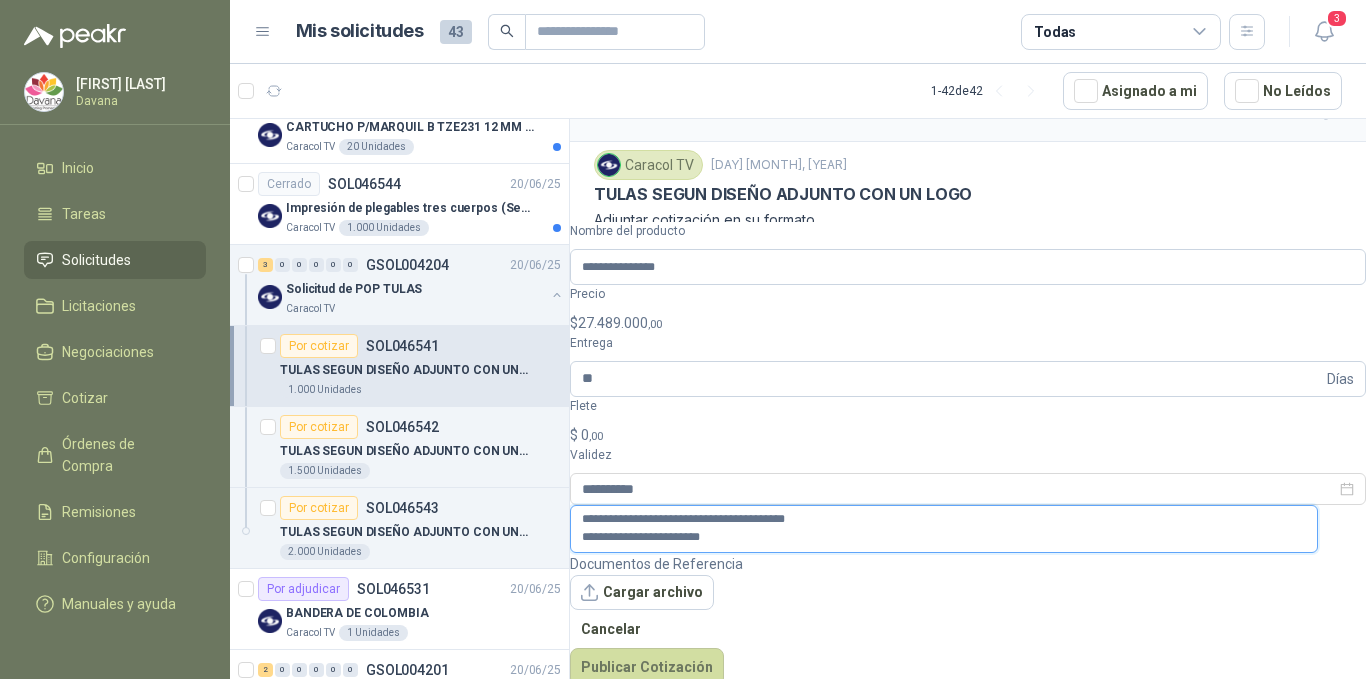 click on "**********" at bounding box center [944, 529] 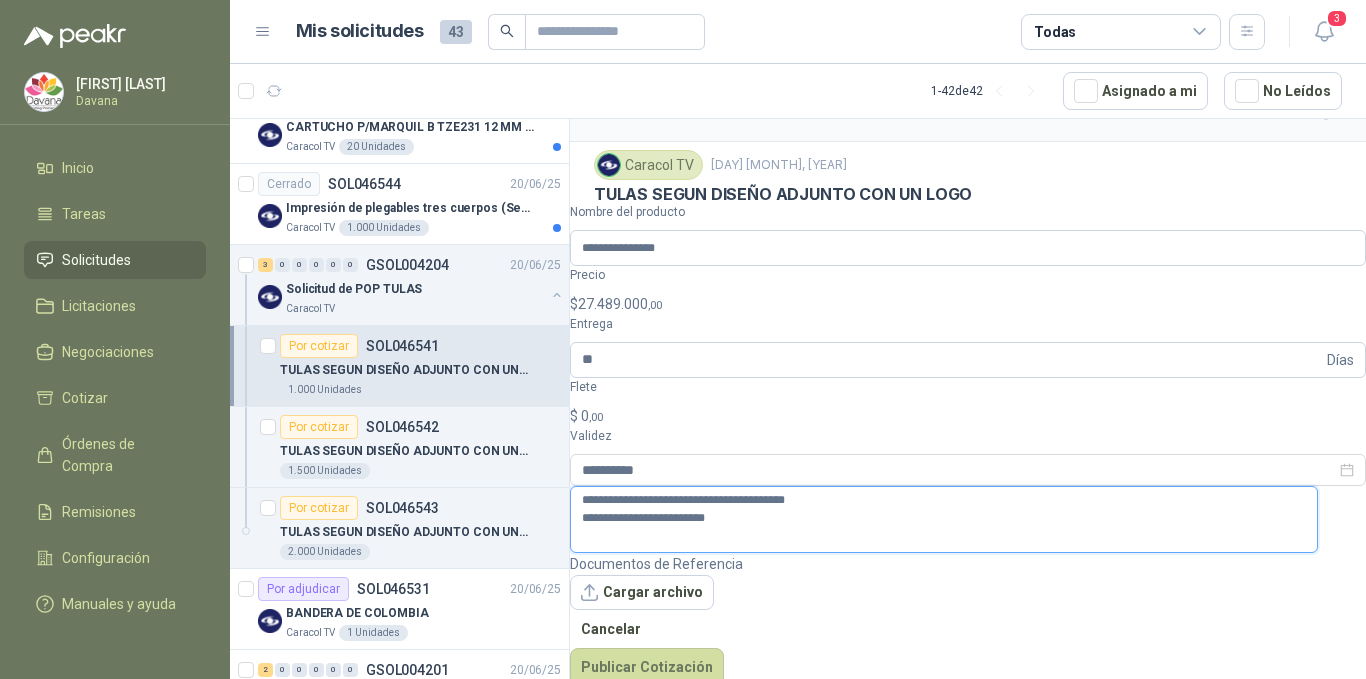 paste on "**********" 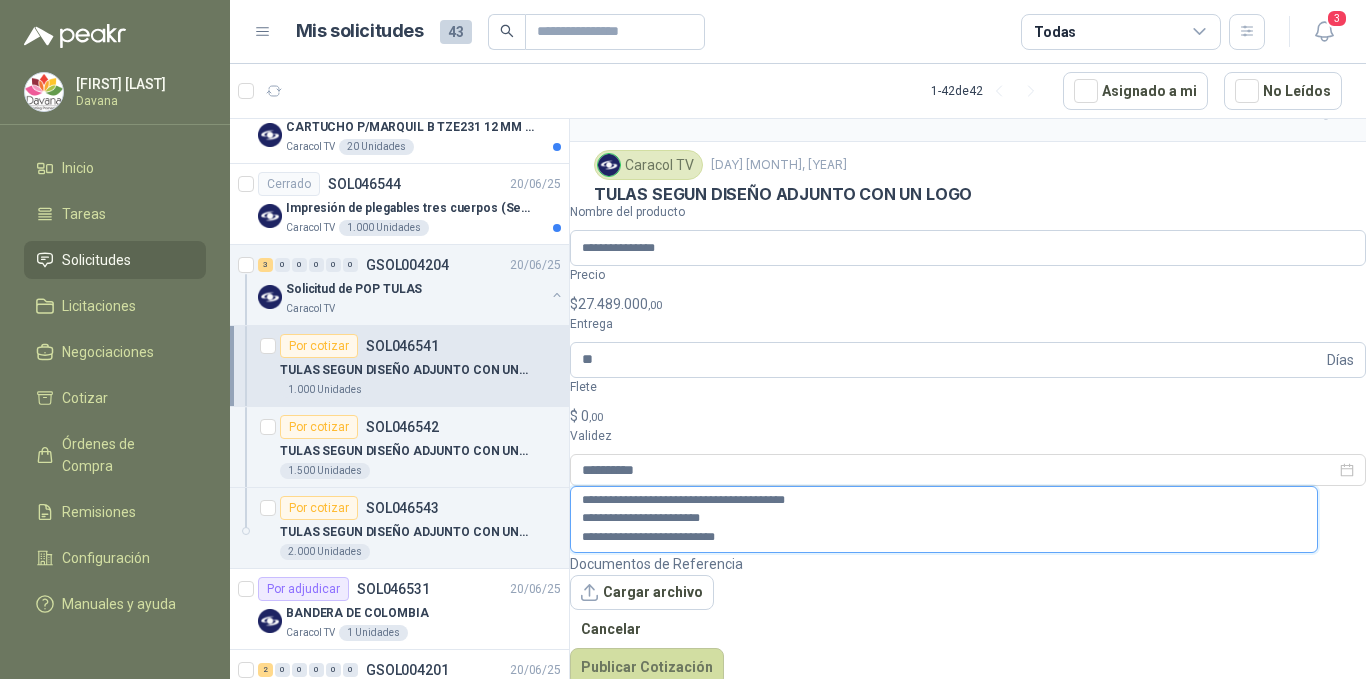 click on "**********" at bounding box center [944, 519] 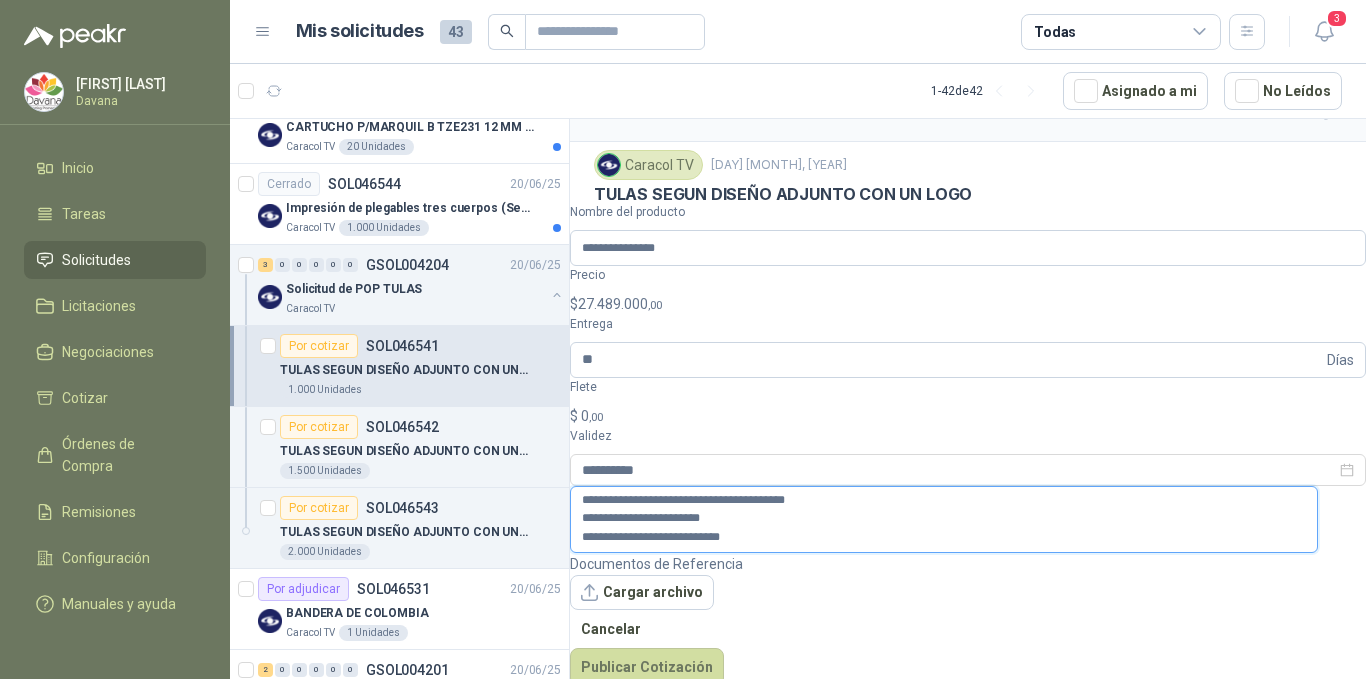 type on "**********" 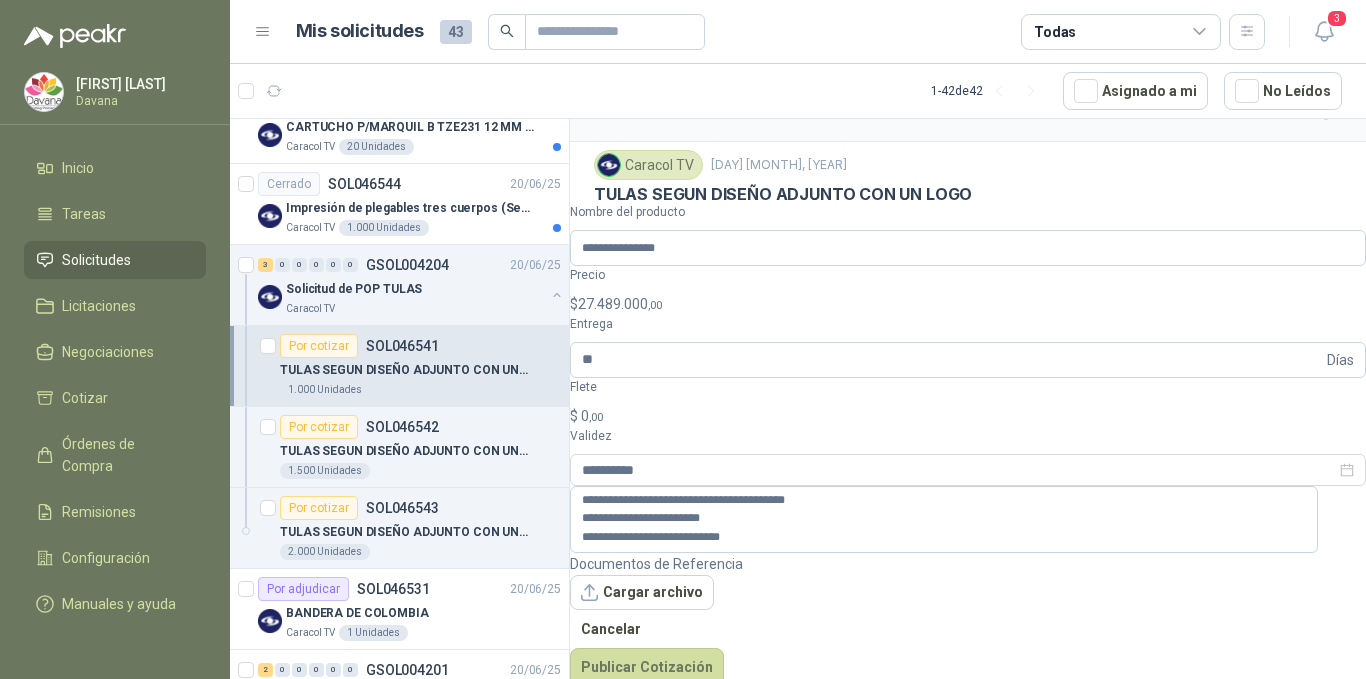 click on "Cantidad [NUMBER]   Unidades Condición de pago [PAYMENT_TERMS] Dirección [STREET] [NUMBER] No.[NUMBER] [NUMBER]   [CITY] [CITY] Documentos de apoyo [DOCUMENT_NAME].docx" at bounding box center (968, 328) 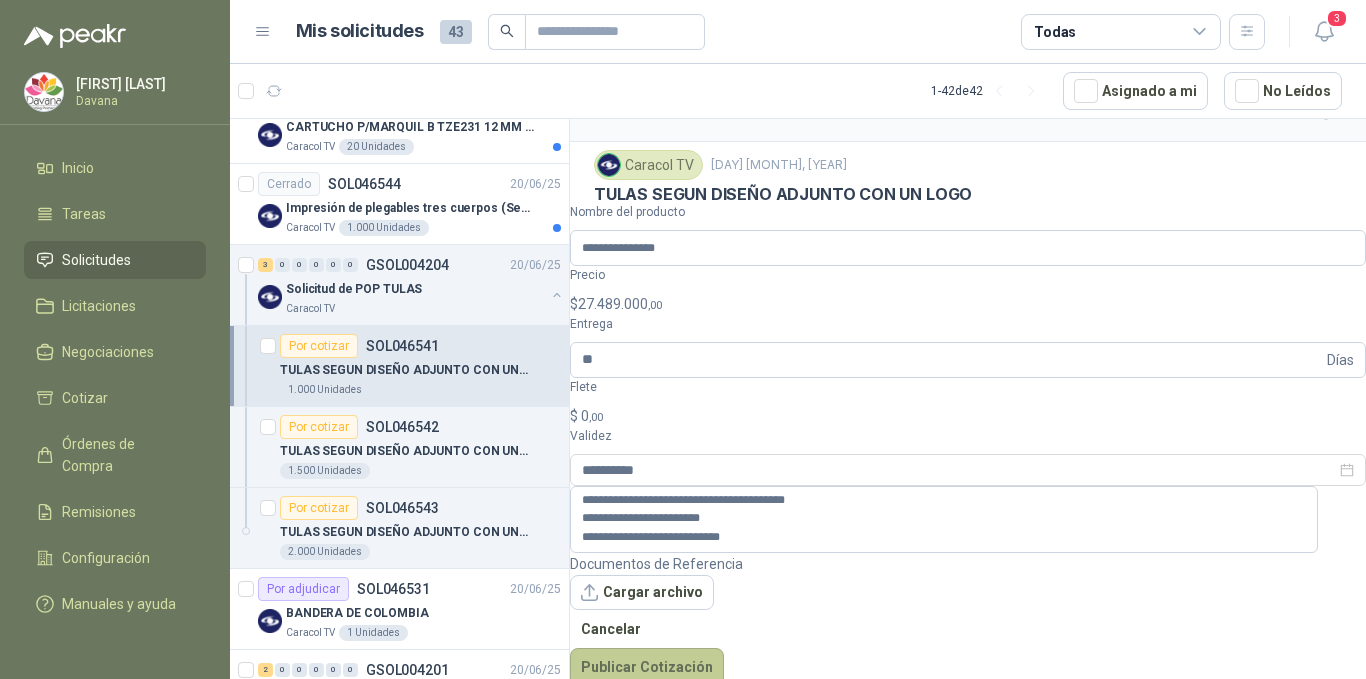 click on "Publicar Cotización" at bounding box center [647, 667] 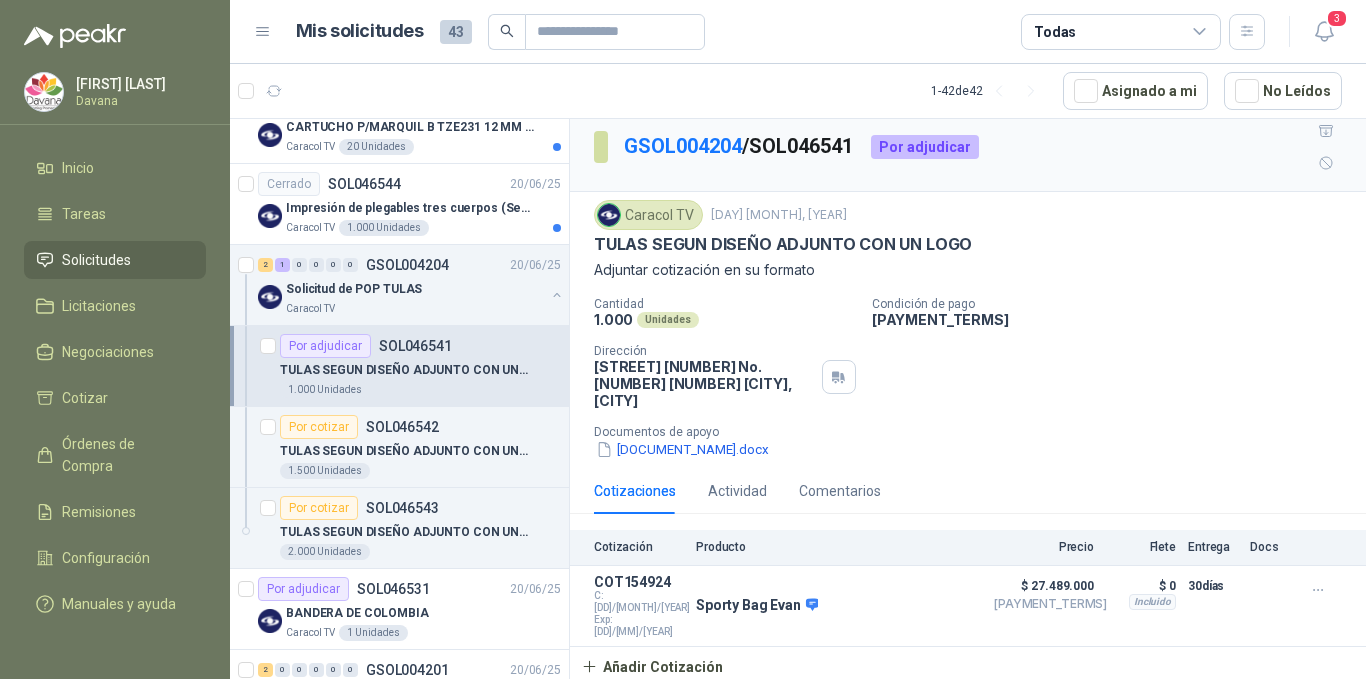 scroll, scrollTop: 0, scrollLeft: 0, axis: both 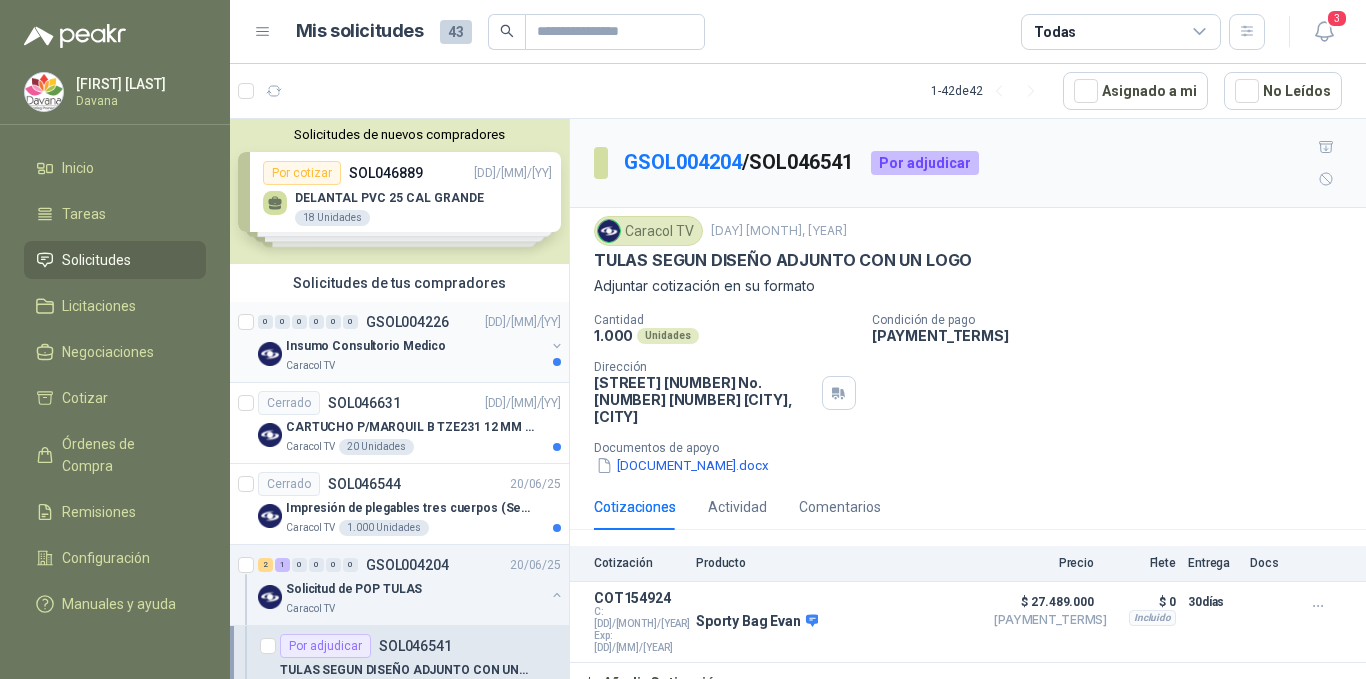 click on "Caracol TV" at bounding box center [415, 366] 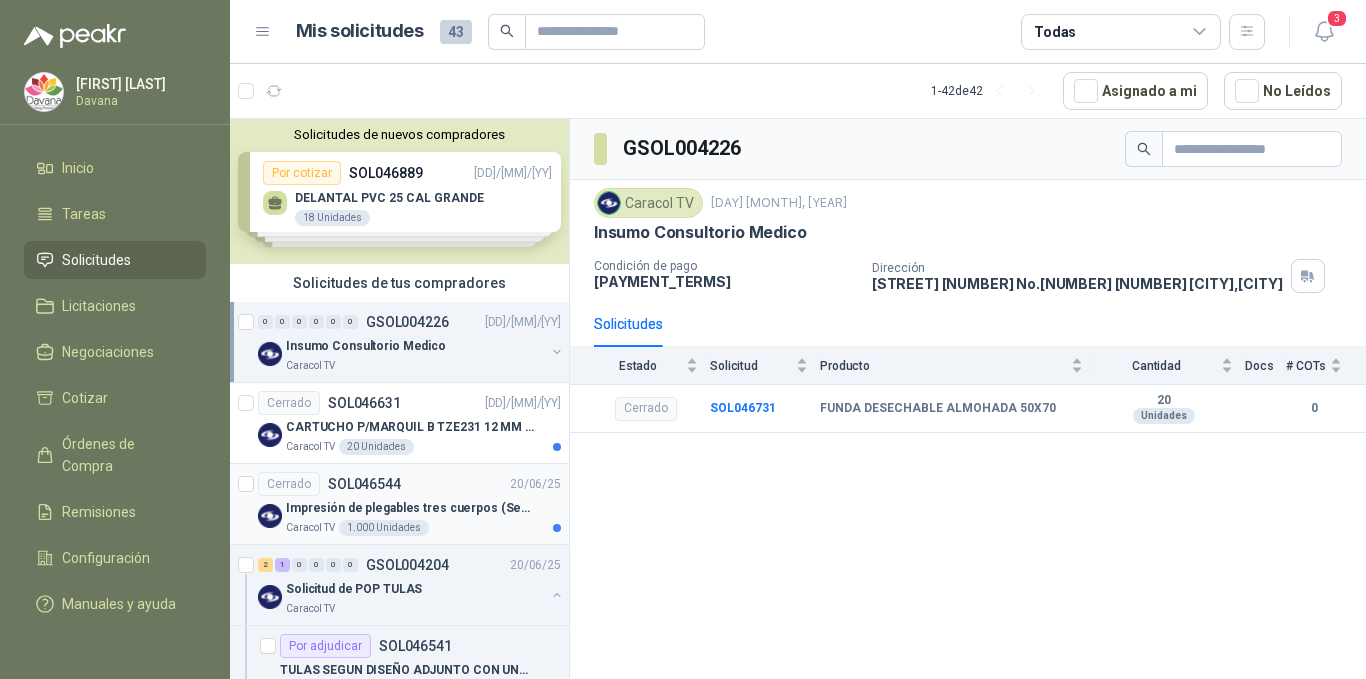 click on "Impresión de plegables tres cuerpos (Seguridad y salud en el trabajo)" at bounding box center (410, 508) 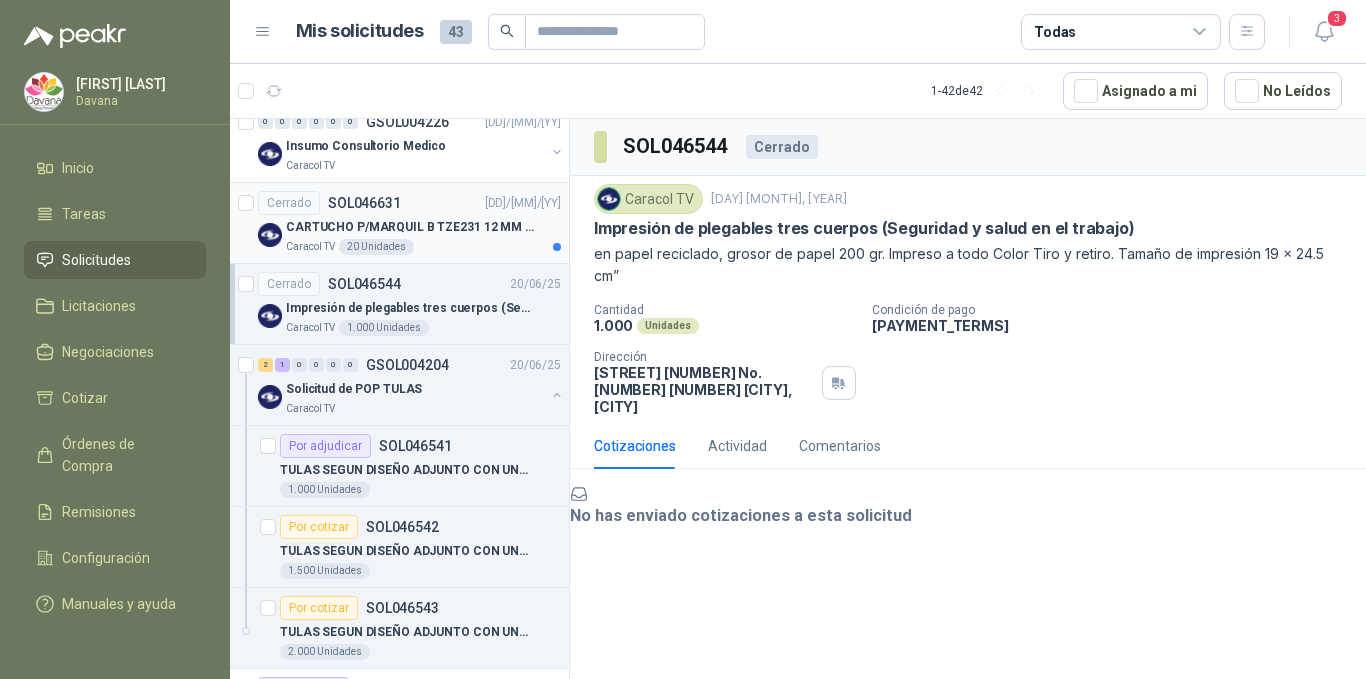scroll, scrollTop: 0, scrollLeft: 0, axis: both 